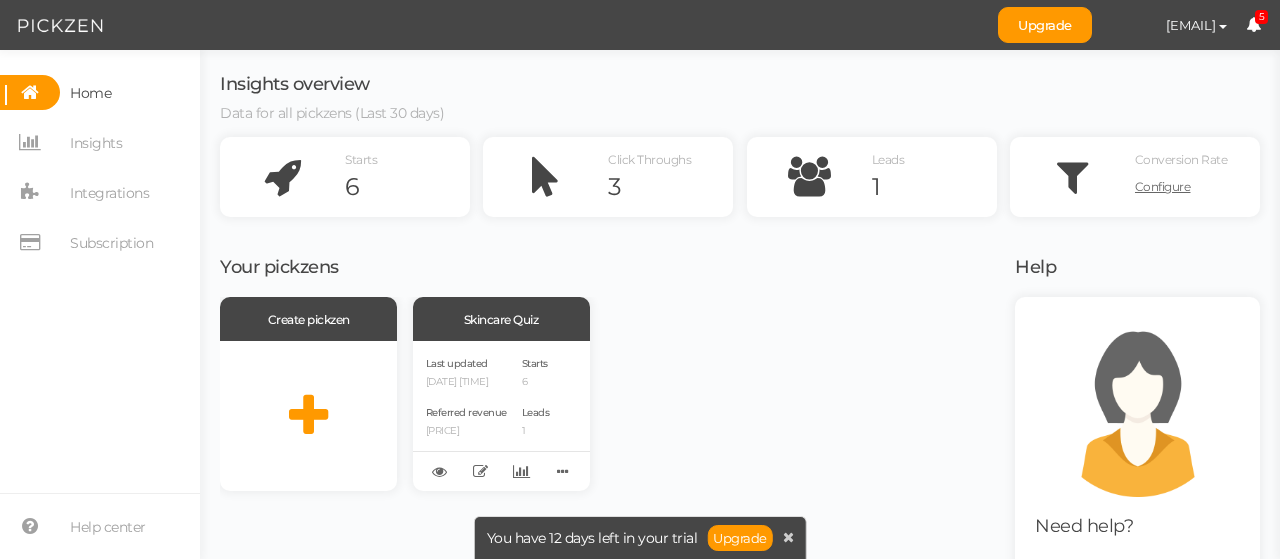 scroll, scrollTop: 0, scrollLeft: 0, axis: both 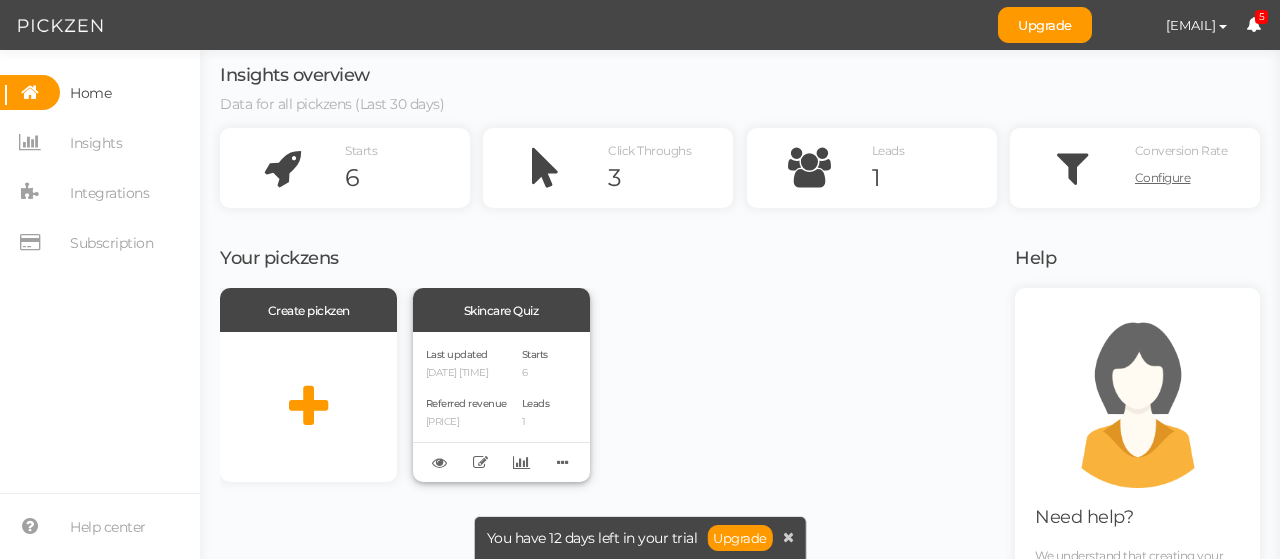 click on "Skincare Quiz" at bounding box center [501, 310] 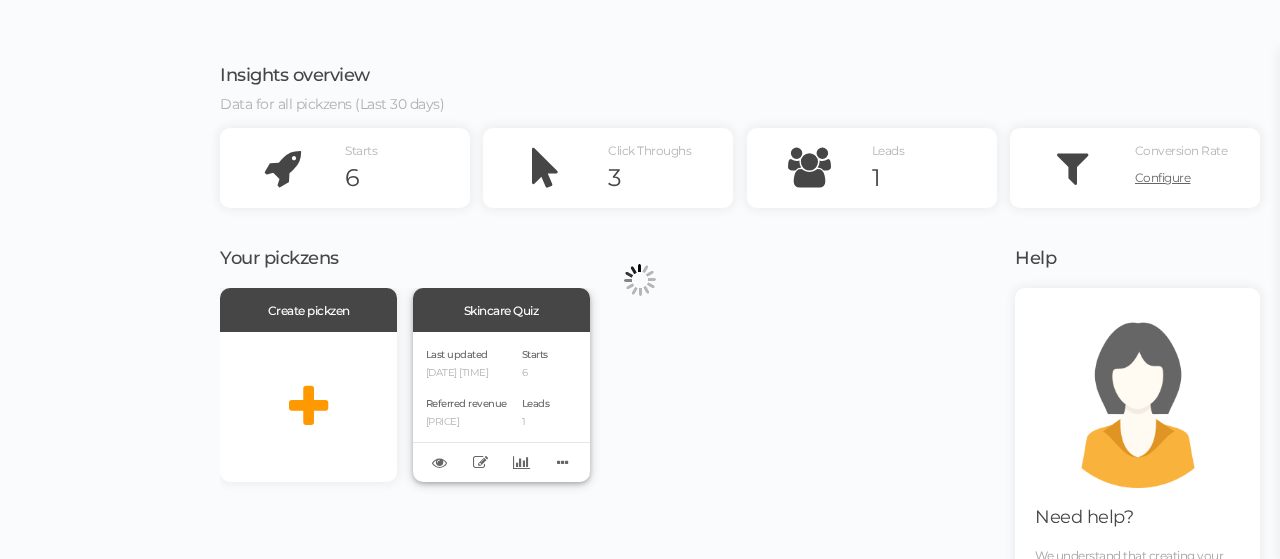 scroll, scrollTop: 0, scrollLeft: 0, axis: both 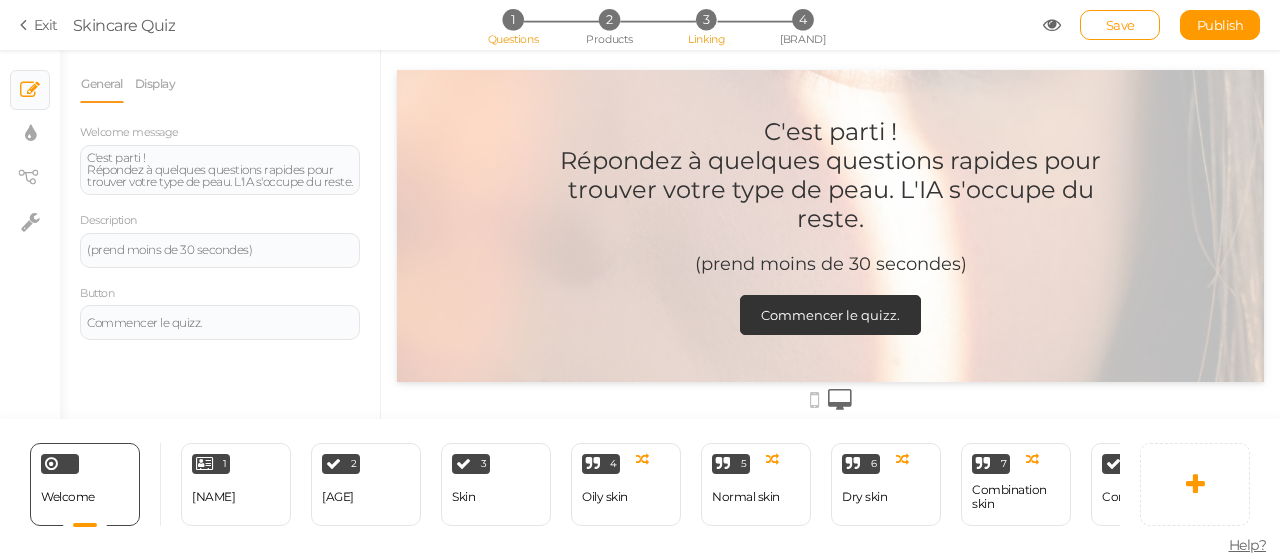 click on "3   Linking" at bounding box center (706, 19) 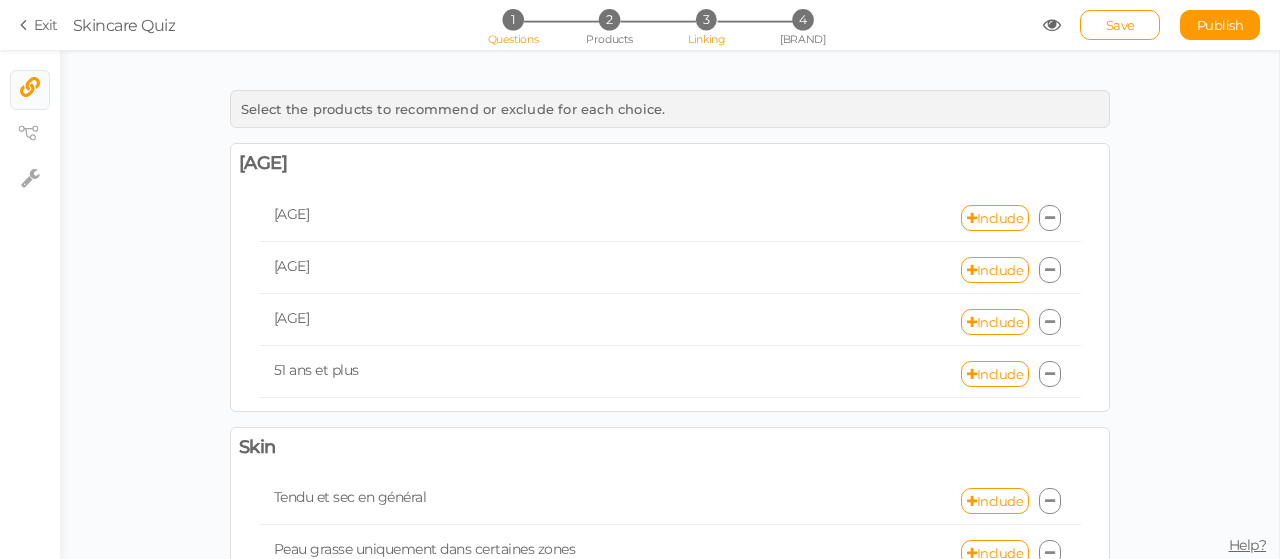 click on "1" at bounding box center [512, 19] 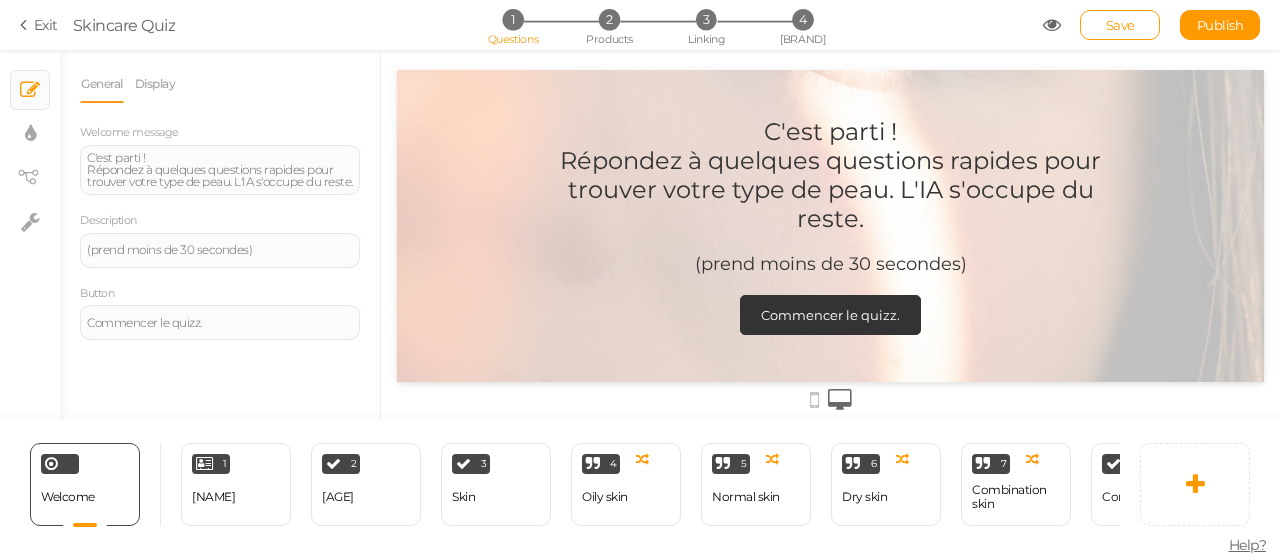 scroll, scrollTop: 0, scrollLeft: 0, axis: both 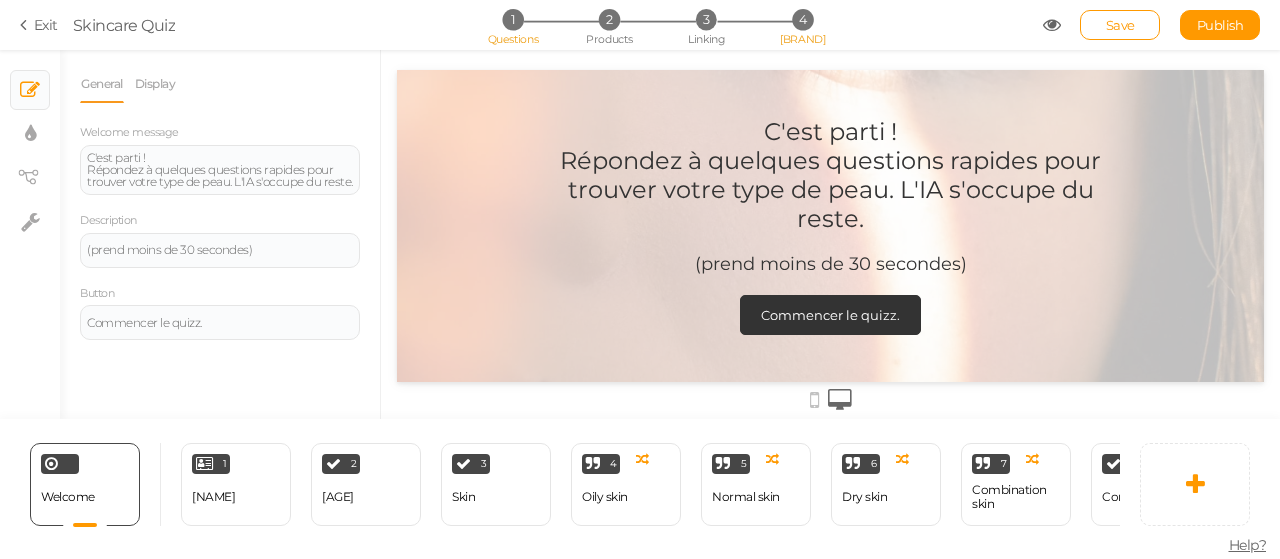 click on "[NUMBER]" at bounding box center [802, 19] 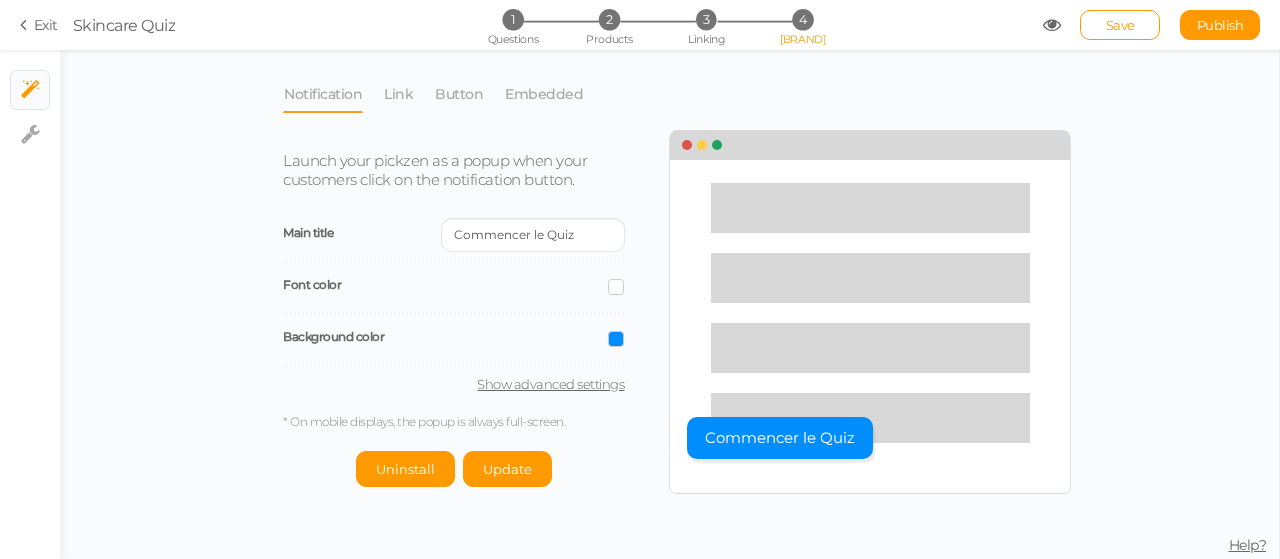 click on "Show advanced settings" at bounding box center (453, 384) 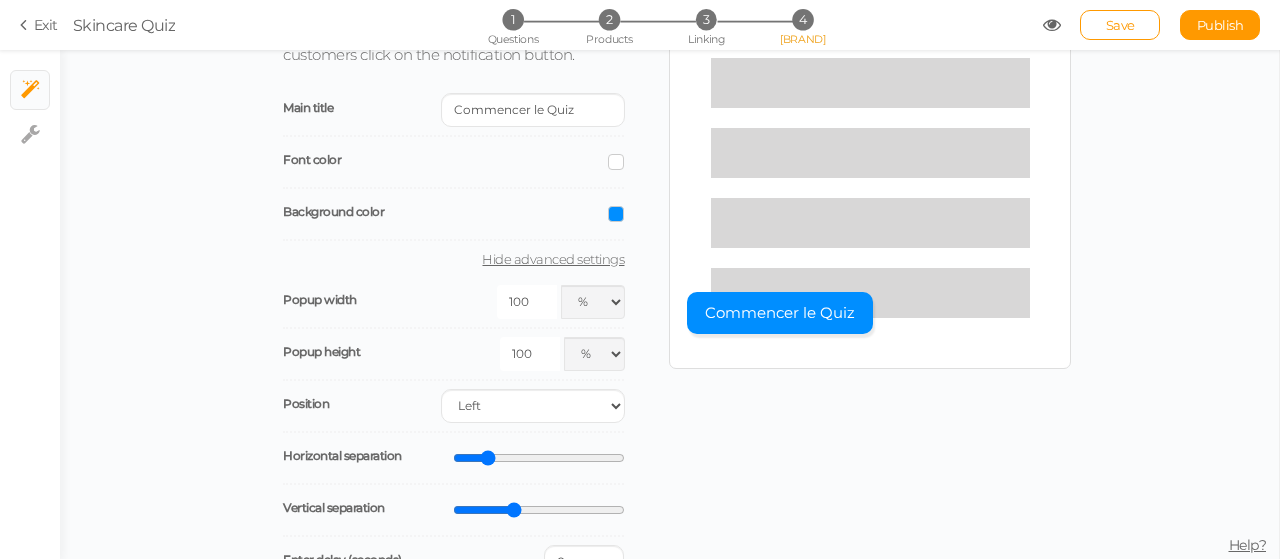 scroll, scrollTop: 150, scrollLeft: 0, axis: vertical 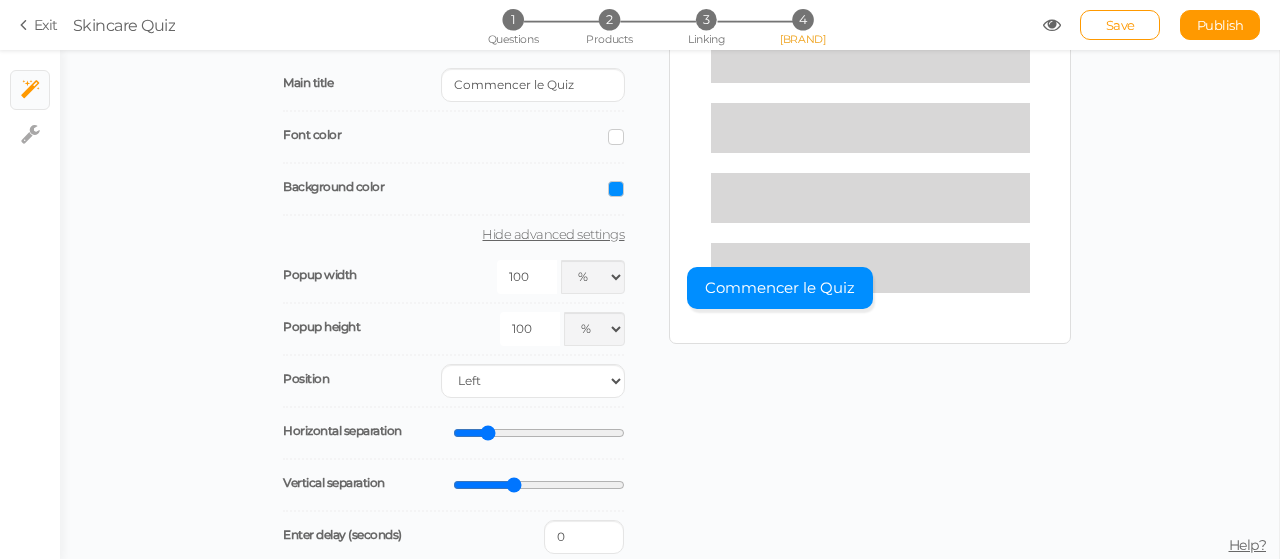 click at bounding box center [616, 137] 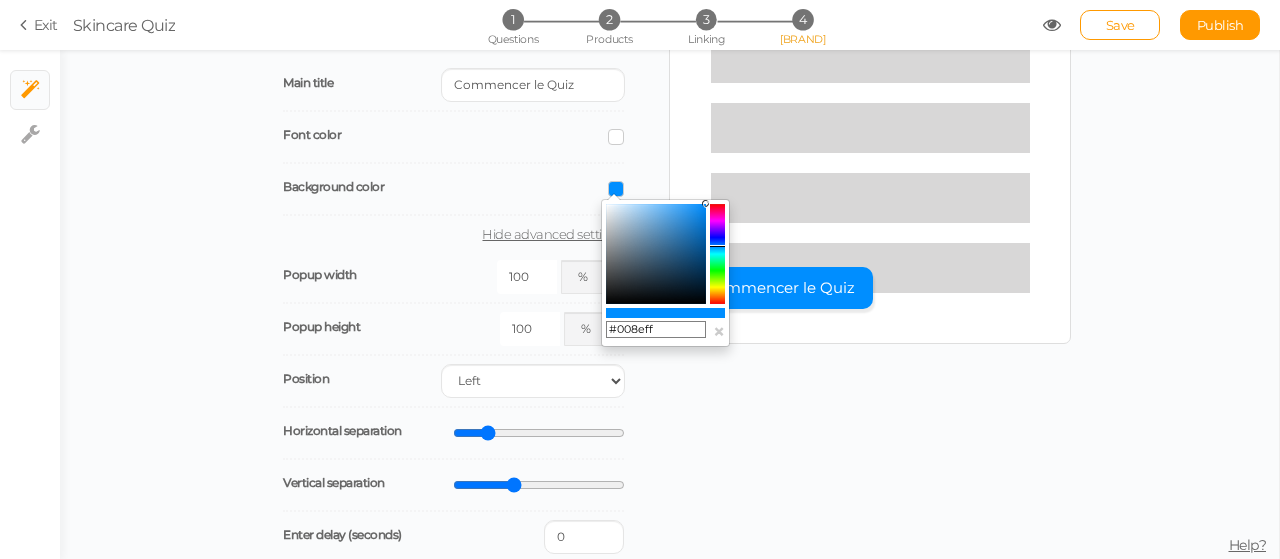 click at bounding box center [717, 254] 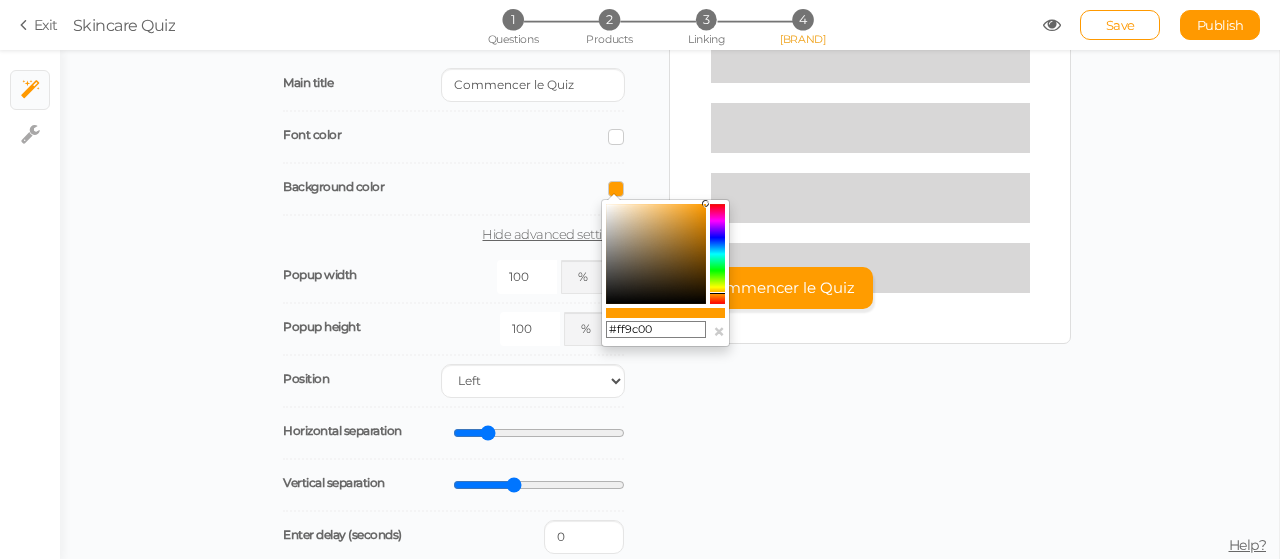 click at bounding box center (717, 293) 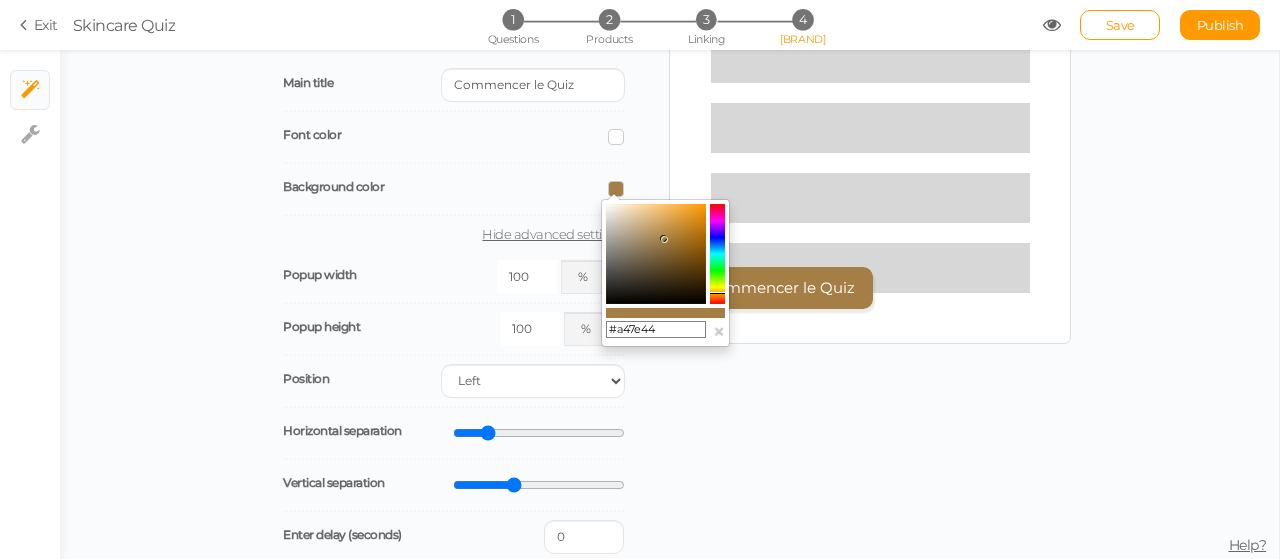 drag, startPoint x: 674, startPoint y: 218, endPoint x: 664, endPoint y: 239, distance: 23.259407 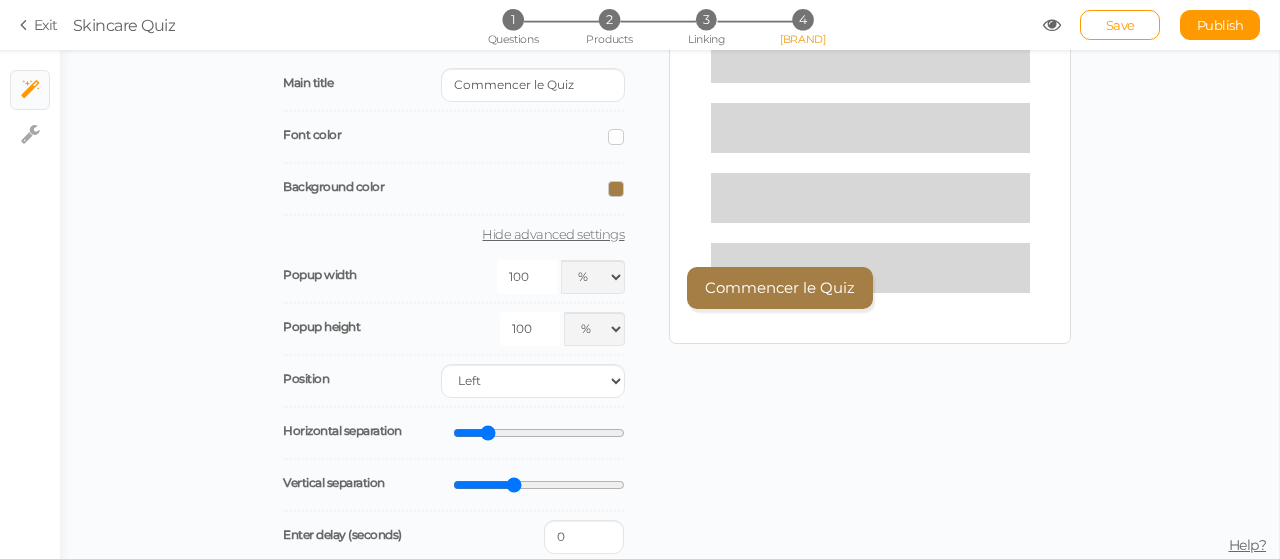 click on "Launch your pickzen as a popup when your customers click on the notification button.       Main title   Commencer le Quiz       Font color         Background color       Hide advanced settings     Popup width       100         px   %   vw             Popup height       100         px   %   vh             Position     Right   Left         Horizontal separation         Vertical separation         Enter delay (seconds)   0       When closed...     Allow showing again   Don’t show again   Don’t show again during the session   Don’t show again once completed         Condition     All site pages   The URL includes   It is the homepage             * On mobile displays, the popup is always full-screen.         Uninstall   Update                             Commencer le Quiz" at bounding box center [669, 372] 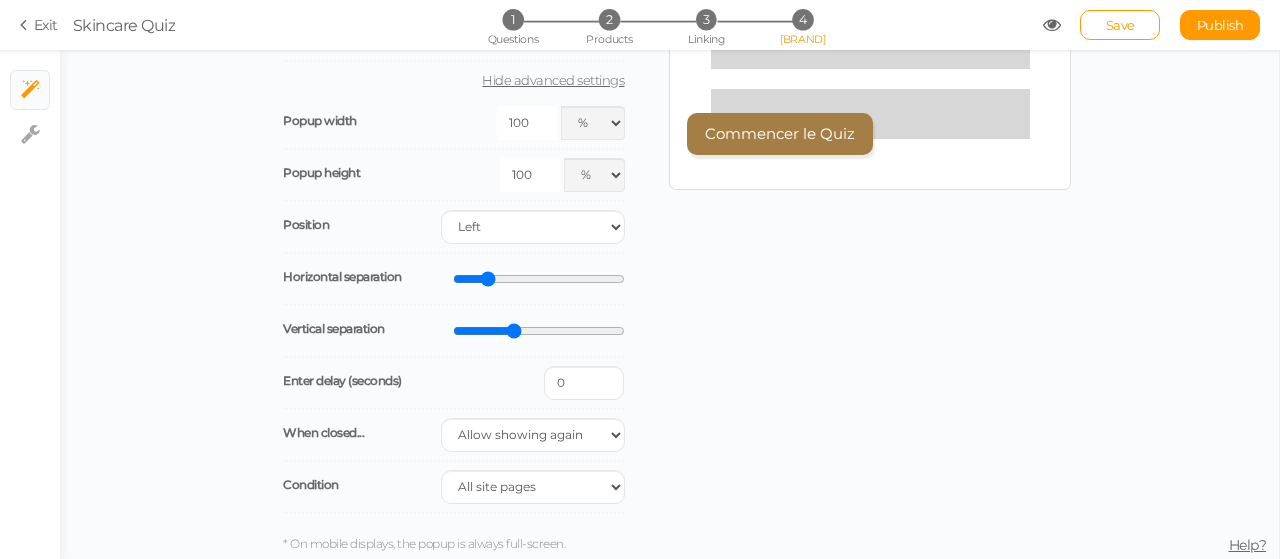 scroll, scrollTop: 305, scrollLeft: 0, axis: vertical 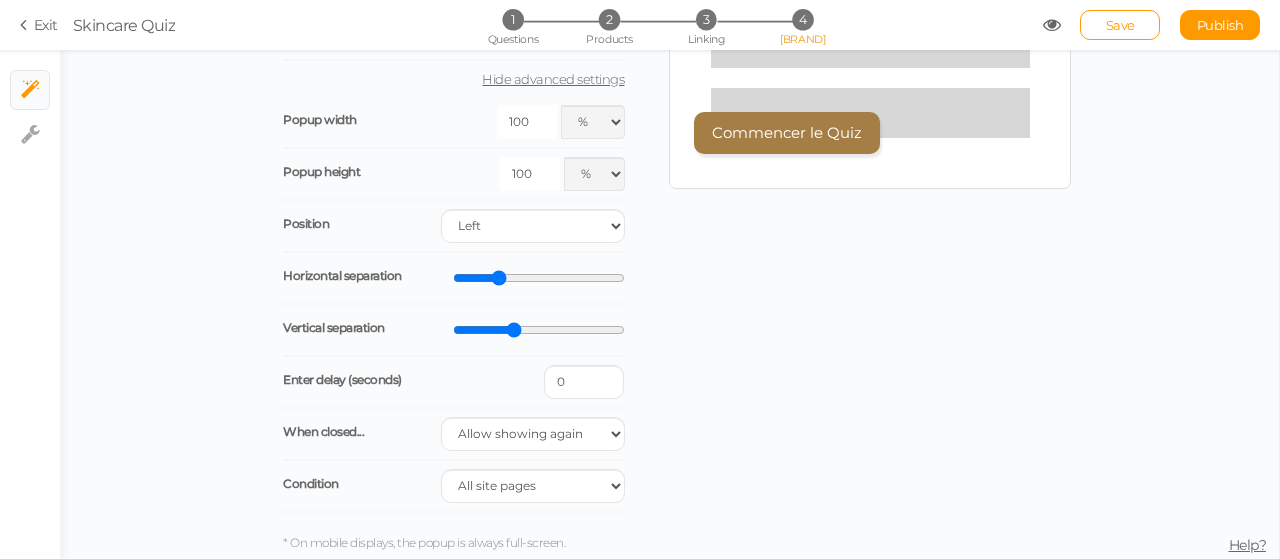 drag, startPoint x: 479, startPoint y: 277, endPoint x: 493, endPoint y: 279, distance: 14.142136 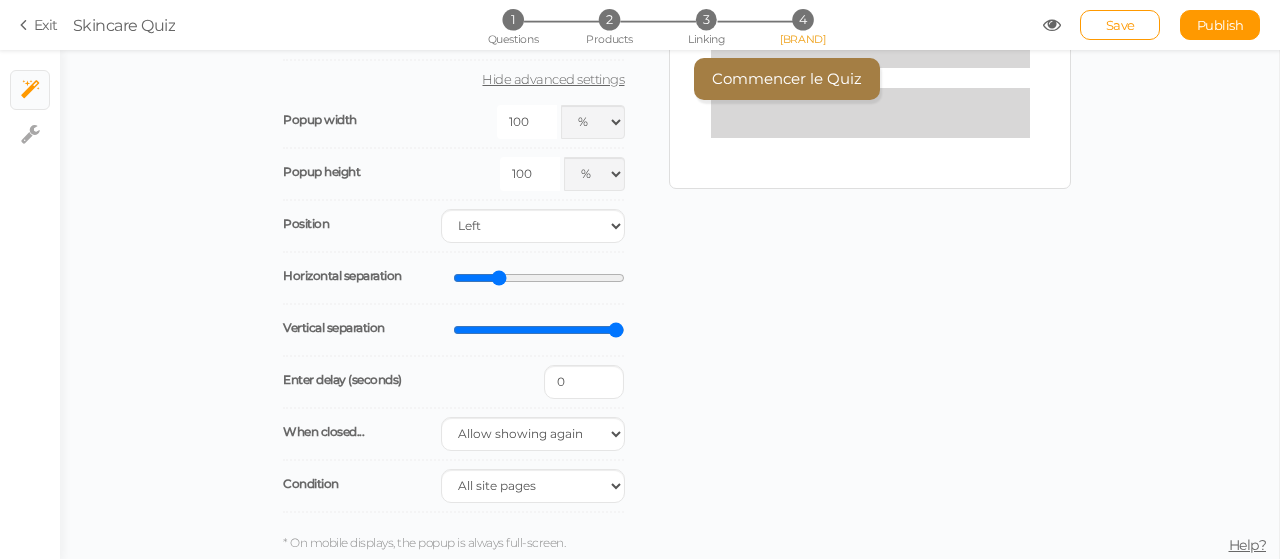 drag, startPoint x: 512, startPoint y: 329, endPoint x: 617, endPoint y: 335, distance: 105.17129 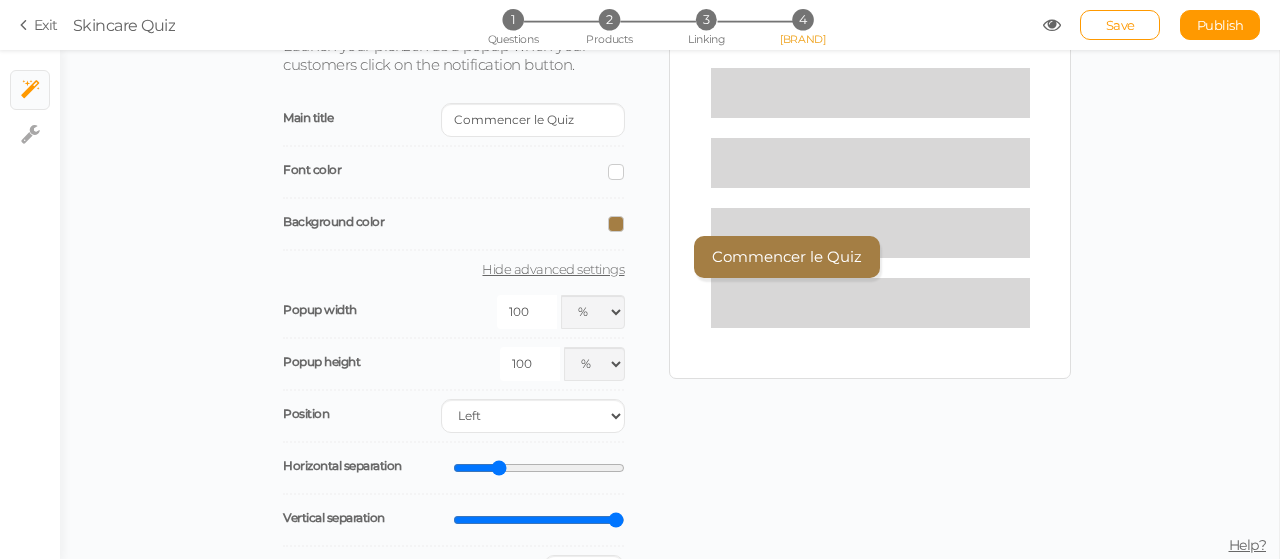 scroll, scrollTop: 116, scrollLeft: 0, axis: vertical 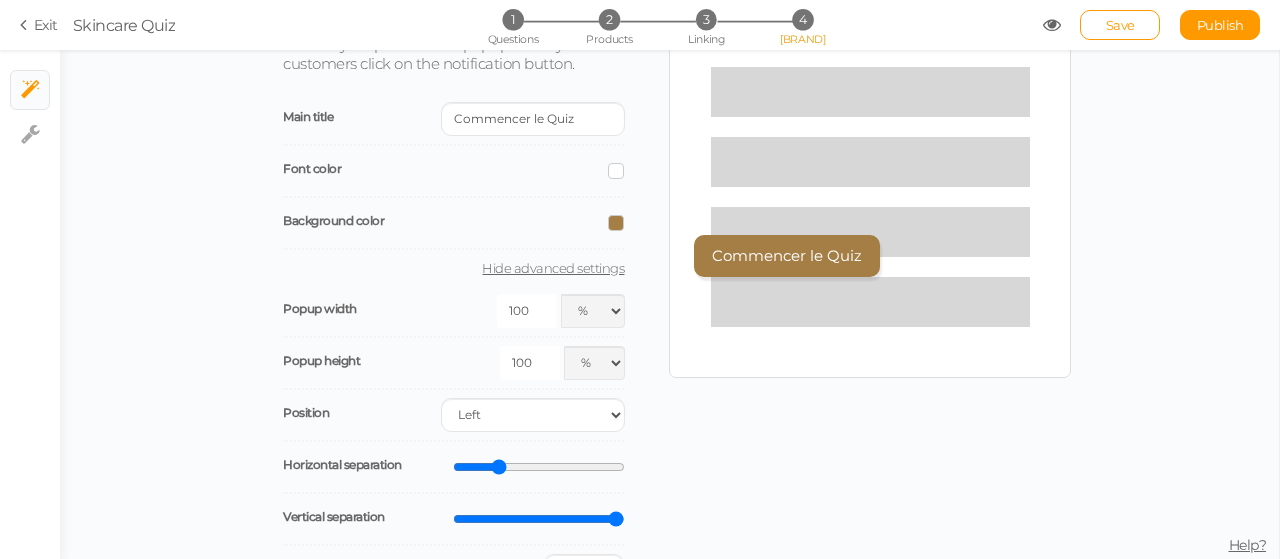 drag, startPoint x: 602, startPoint y: 510, endPoint x: 640, endPoint y: 513, distance: 38.118237 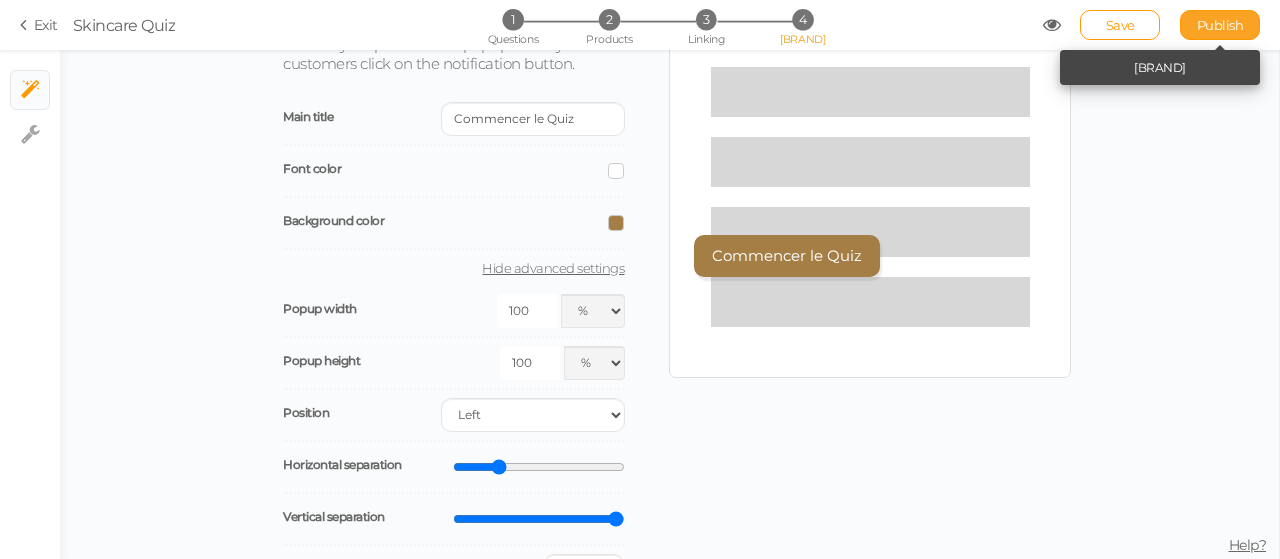 click on "Publish" at bounding box center [1220, 25] 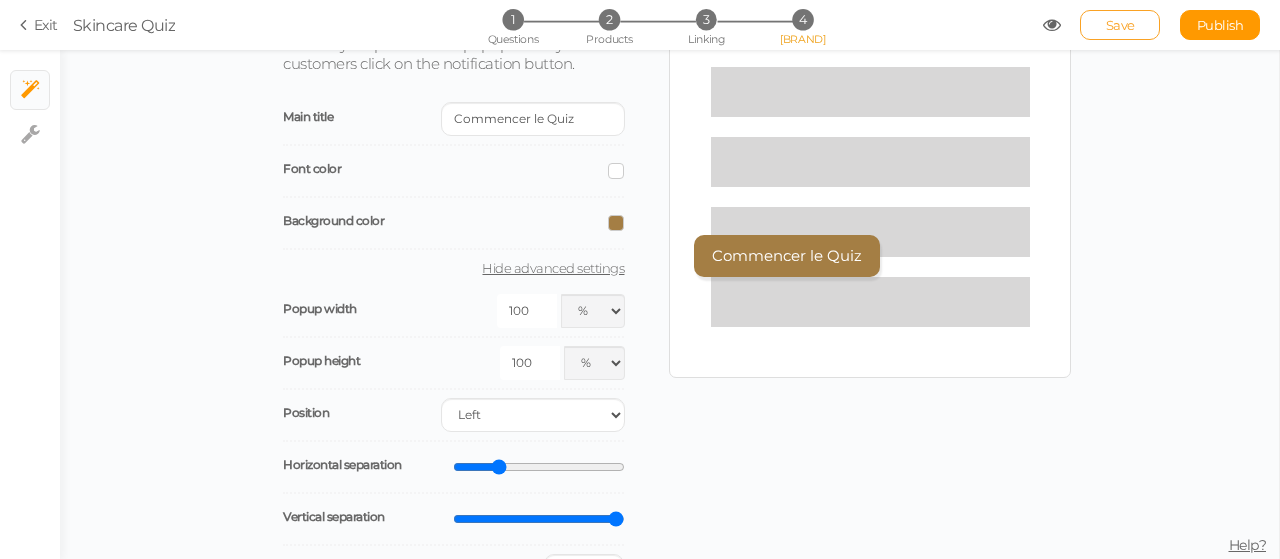 click on "Save" at bounding box center (1120, 25) 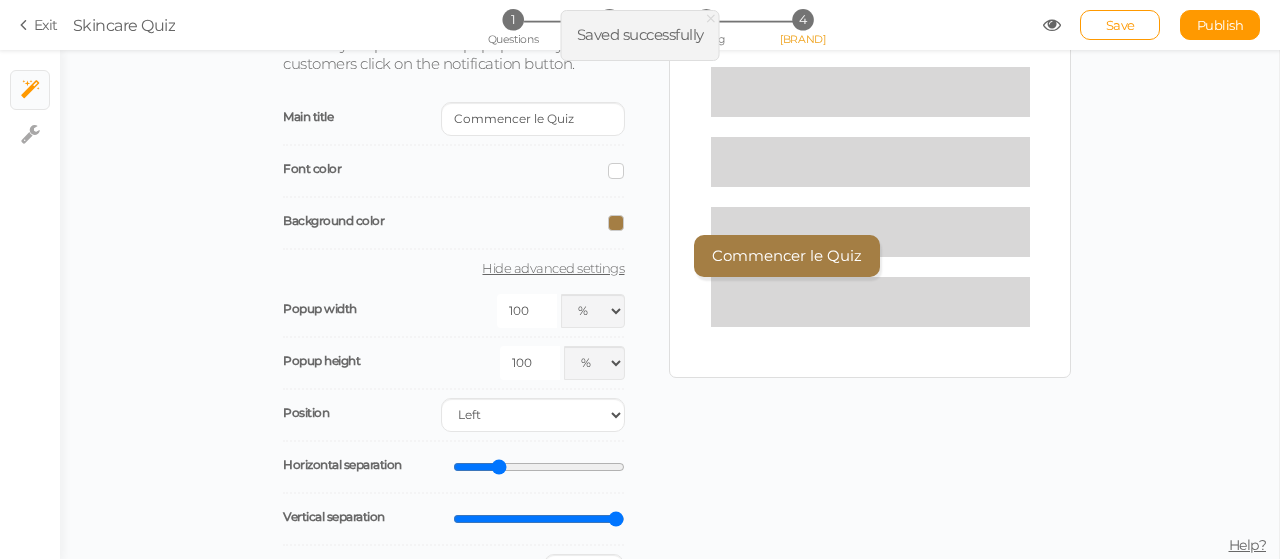 scroll, scrollTop: 362, scrollLeft: 0, axis: vertical 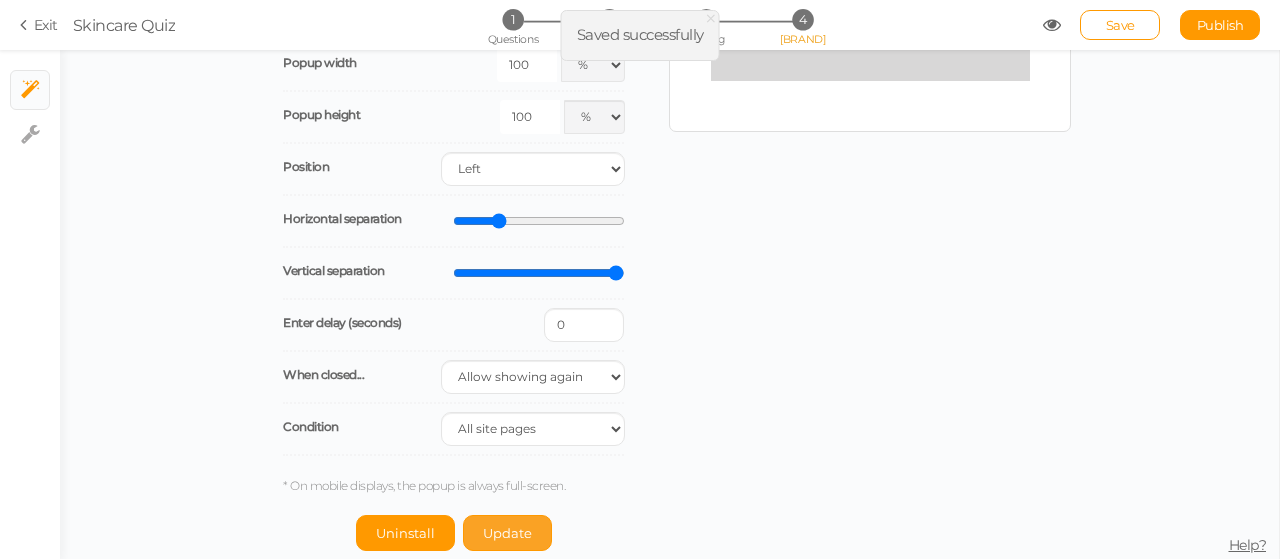 click on "Update" at bounding box center (405, 533) 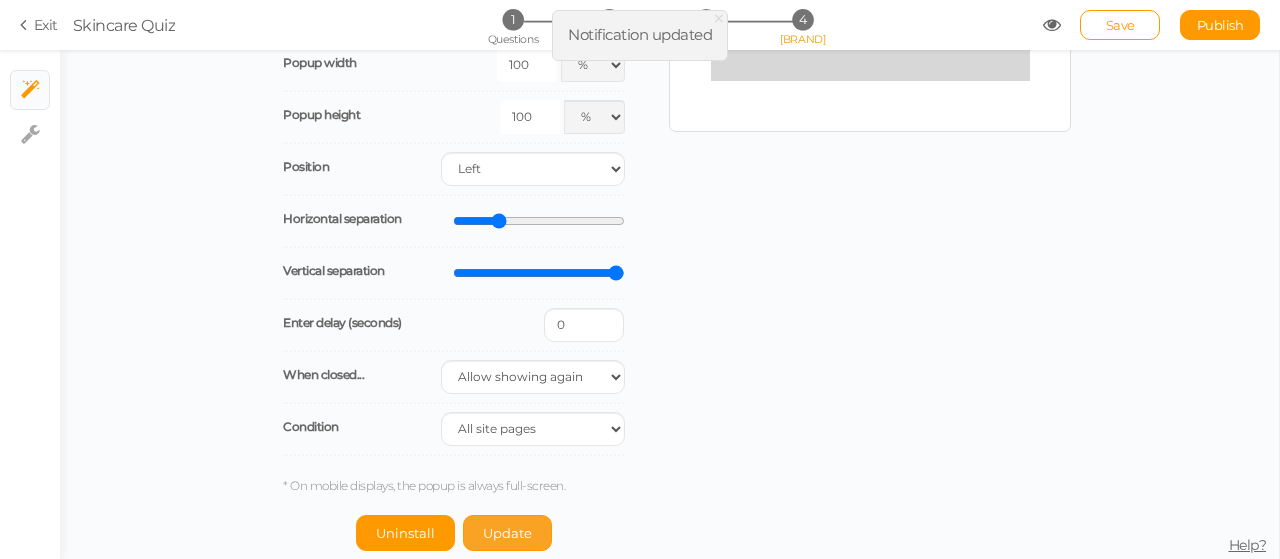 click on "Update" at bounding box center [405, 533] 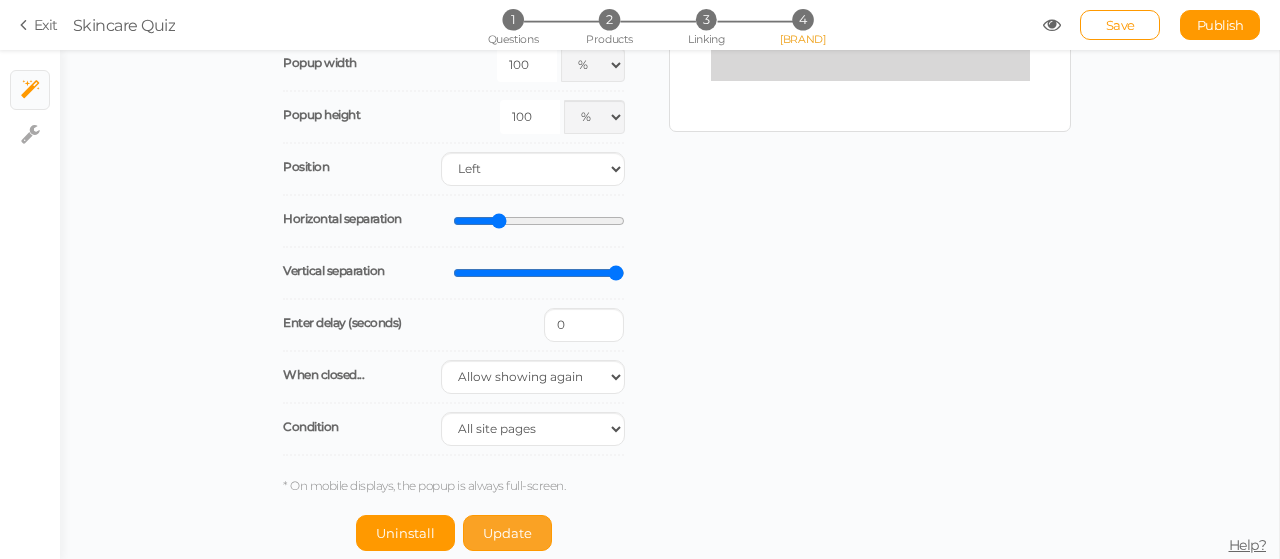 click on "Update" at bounding box center (405, 533) 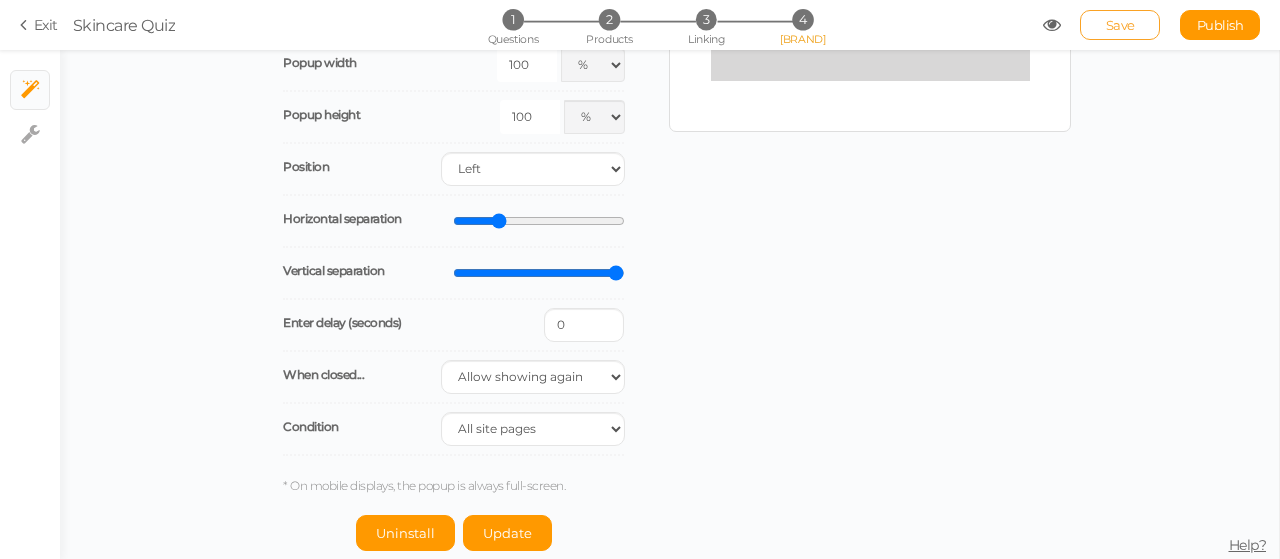 click on "Save" at bounding box center (1120, 25) 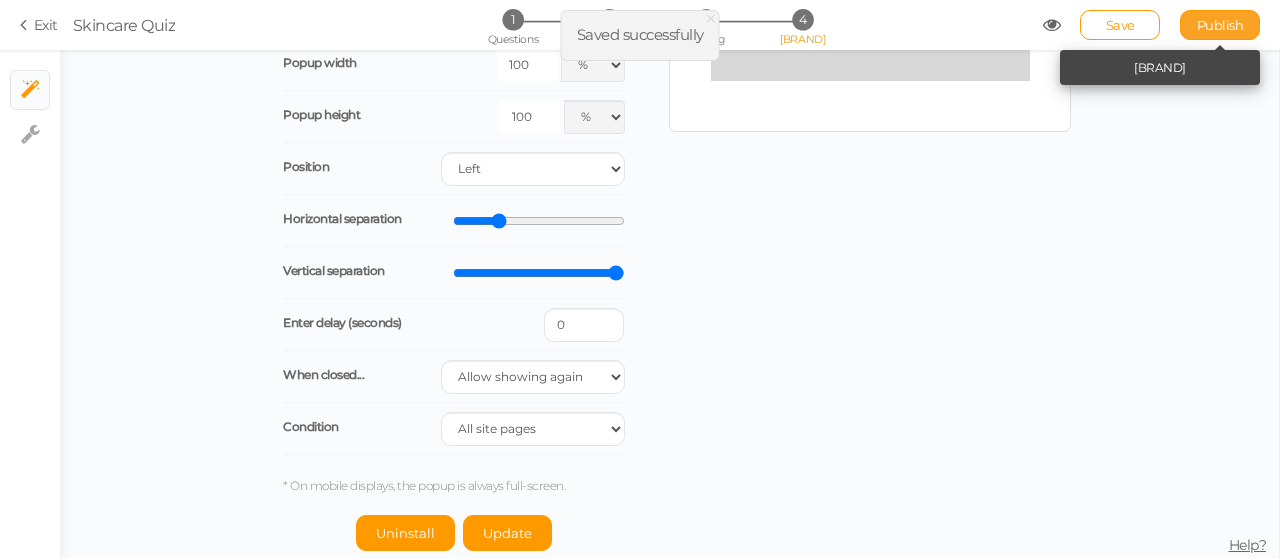 click on "Publish" at bounding box center [1220, 25] 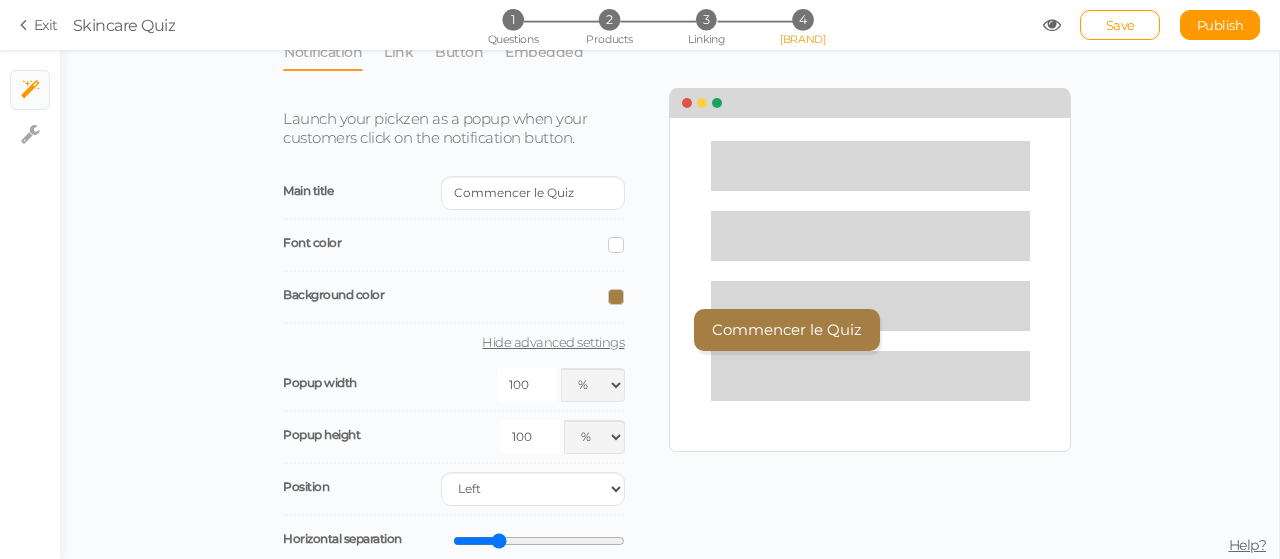 scroll, scrollTop: 38, scrollLeft: 0, axis: vertical 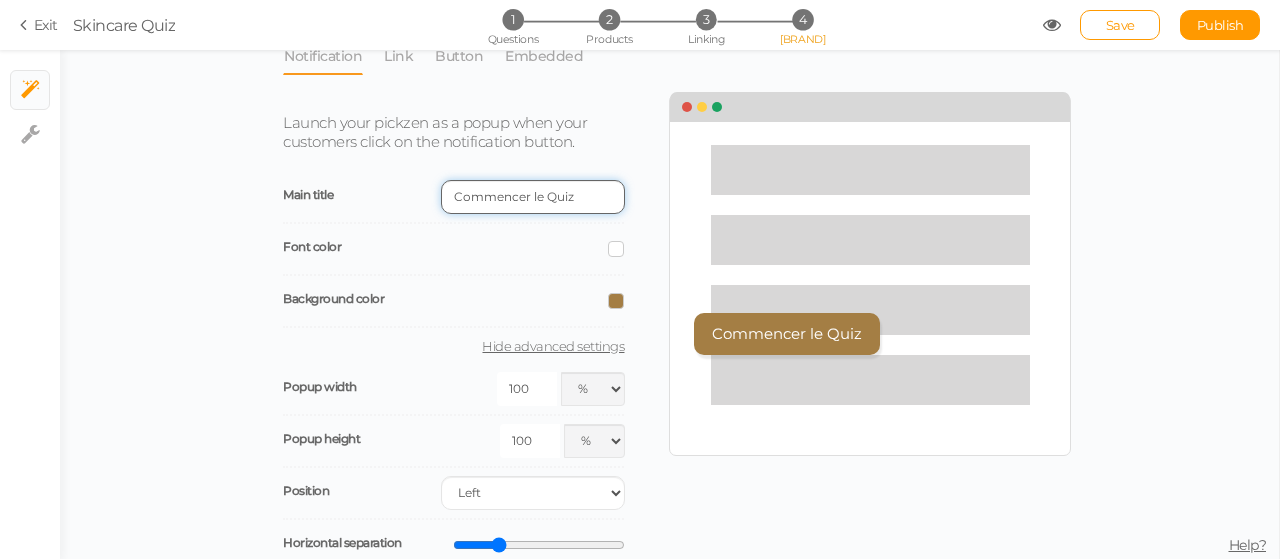 click on "Commencer le Quiz" at bounding box center [533, 197] 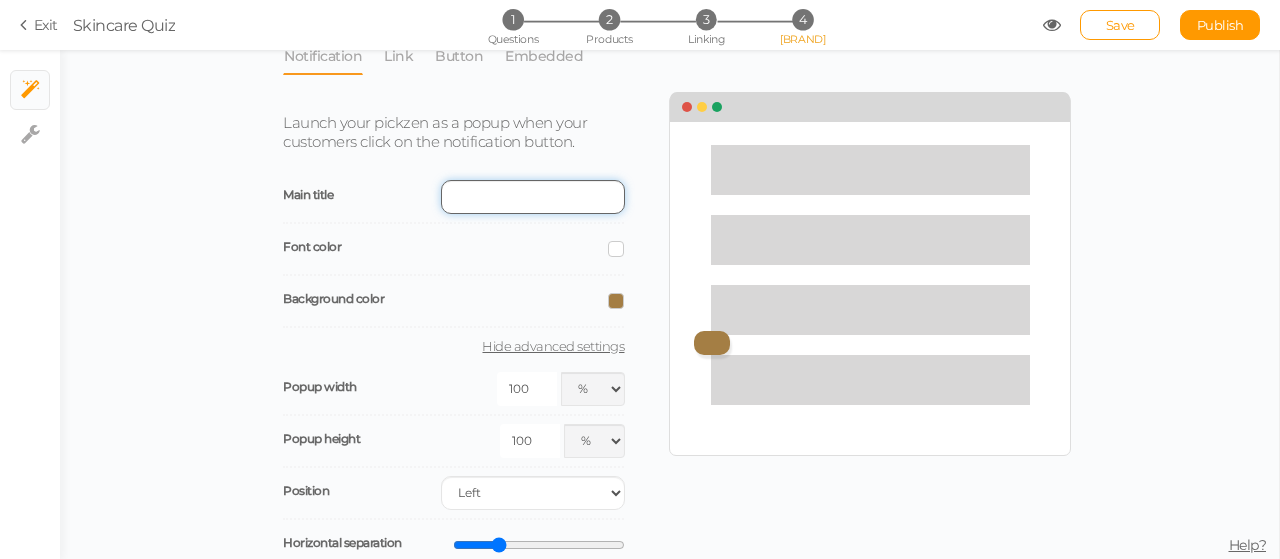 paste on "[BRAND]" 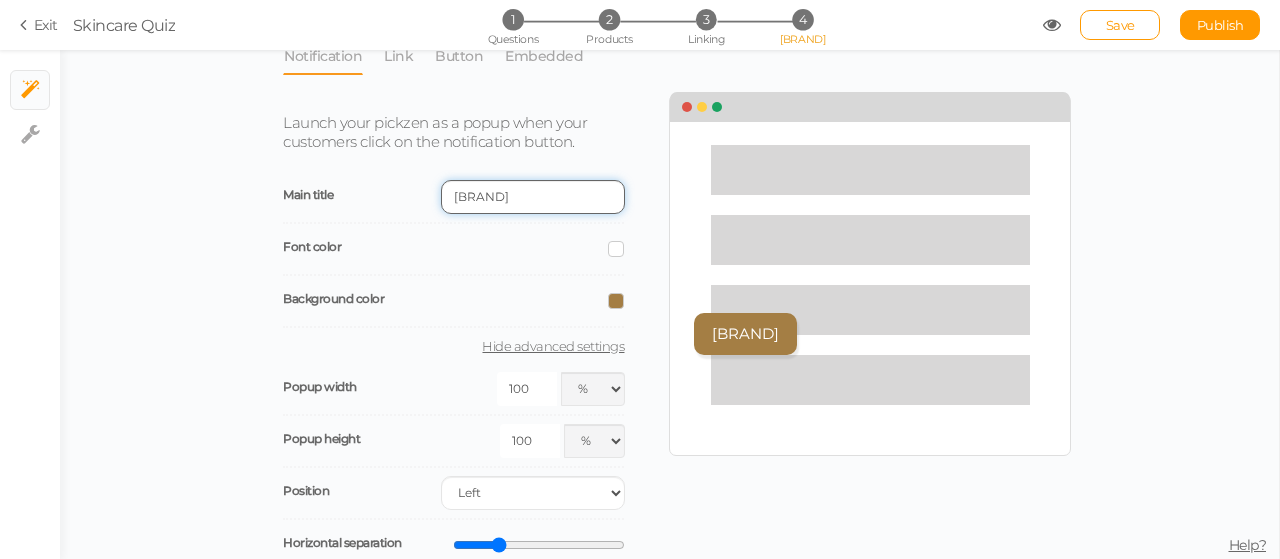 scroll, scrollTop: 0, scrollLeft: 568, axis: horizontal 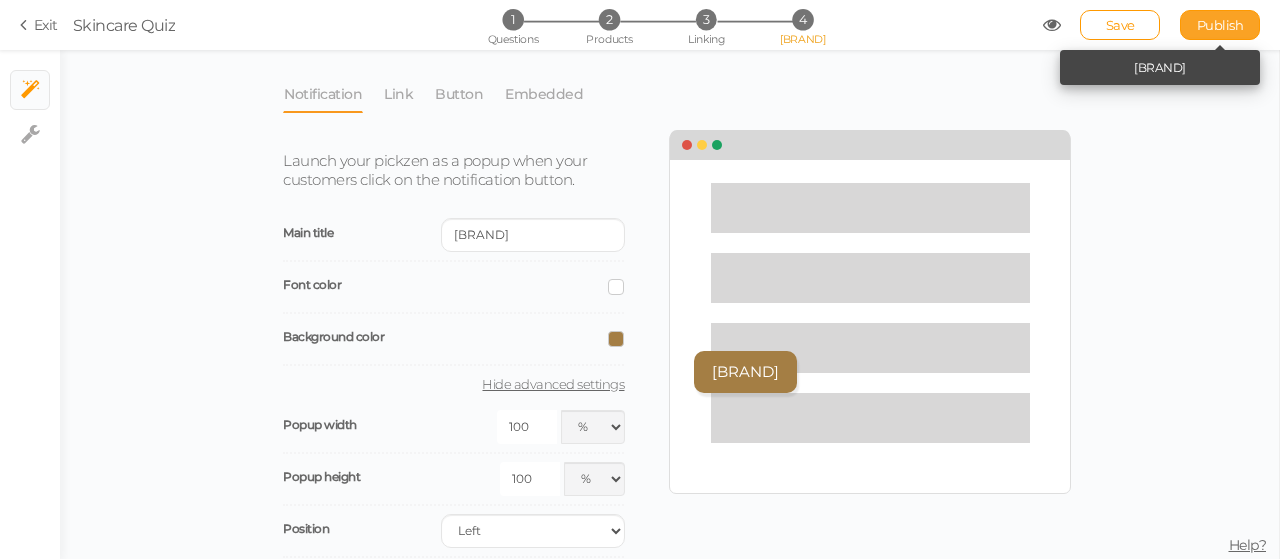 click on "Publish" at bounding box center (1220, 25) 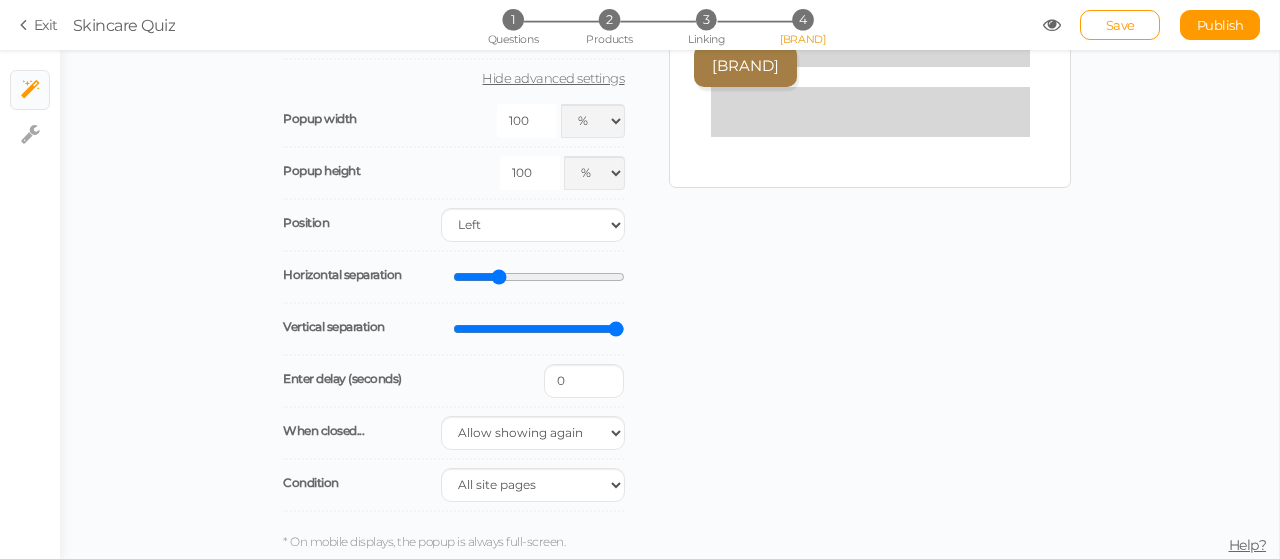 scroll, scrollTop: 362, scrollLeft: 0, axis: vertical 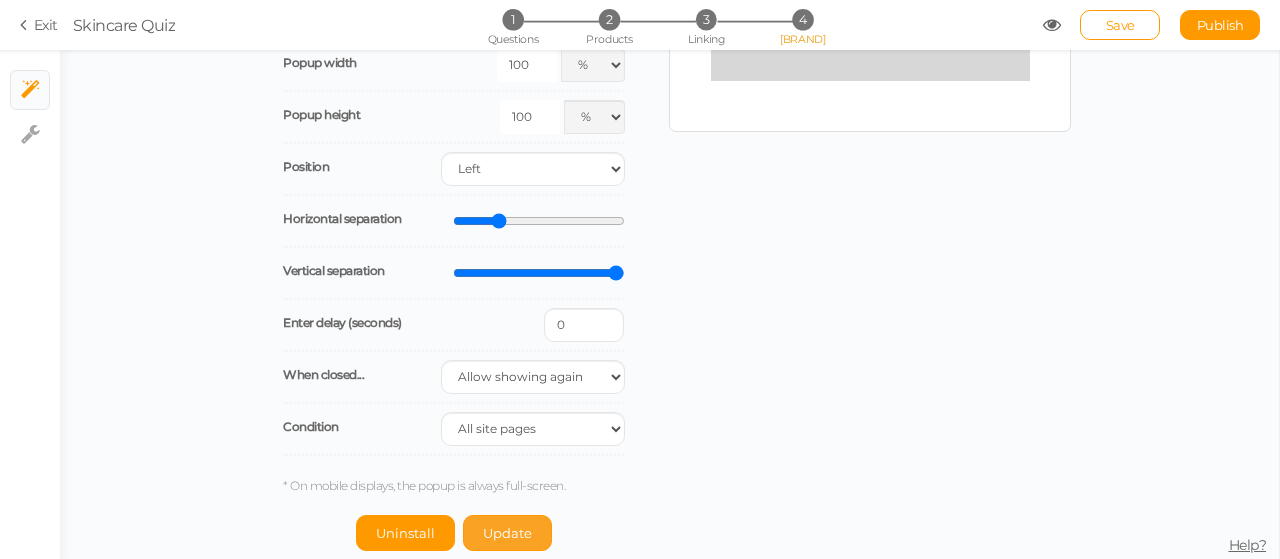 click on "Update" at bounding box center (507, 533) 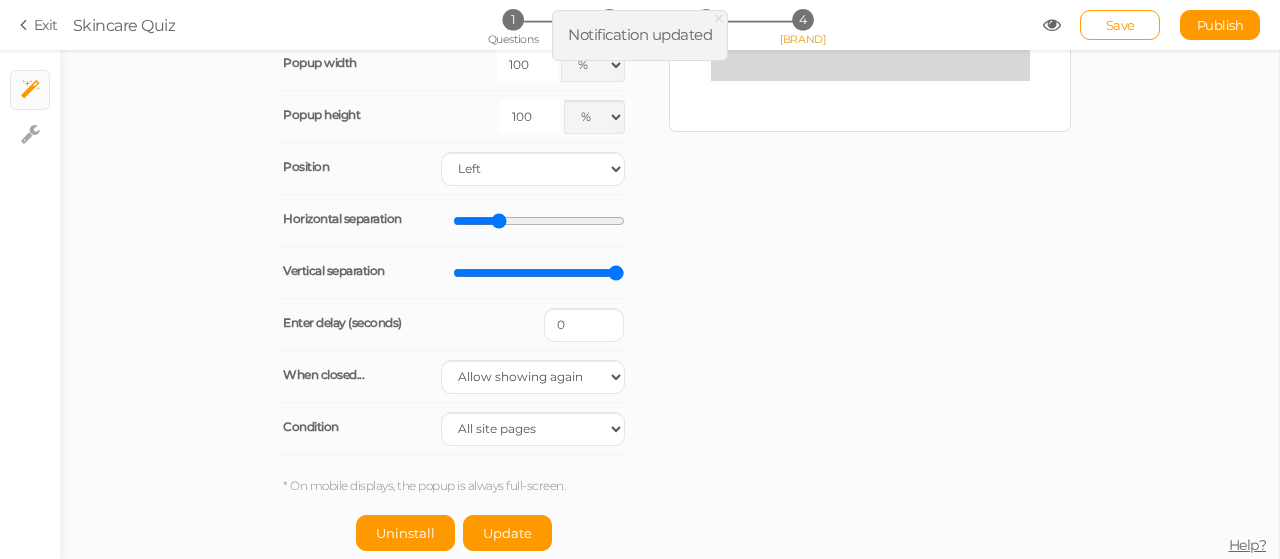 click on "[BRAND]" at bounding box center [640, 25] 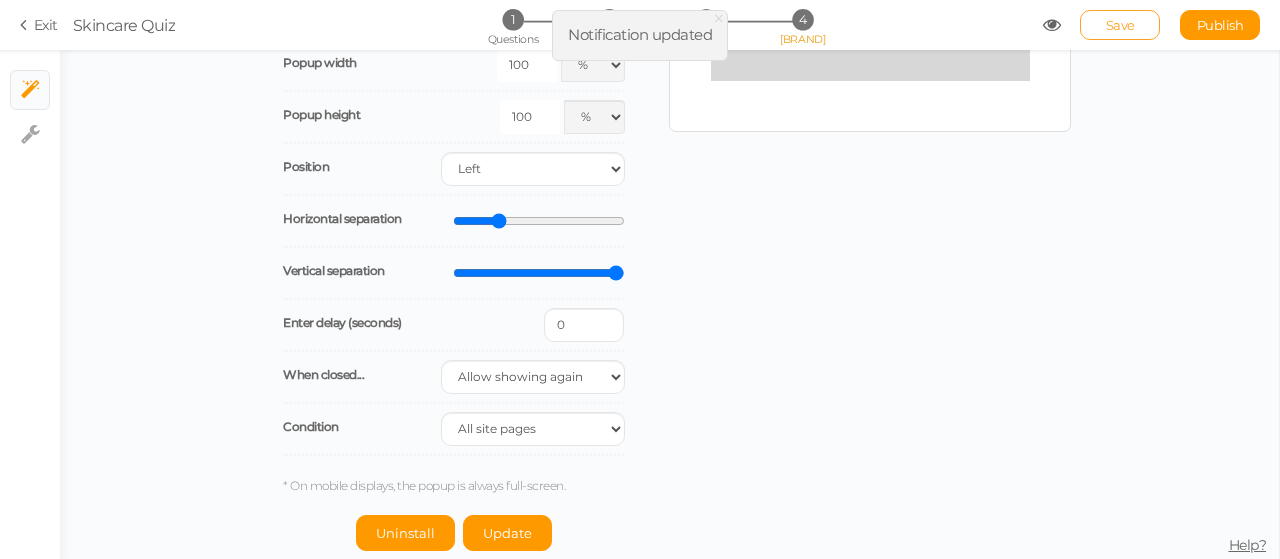 click on "Save" at bounding box center [1120, 25] 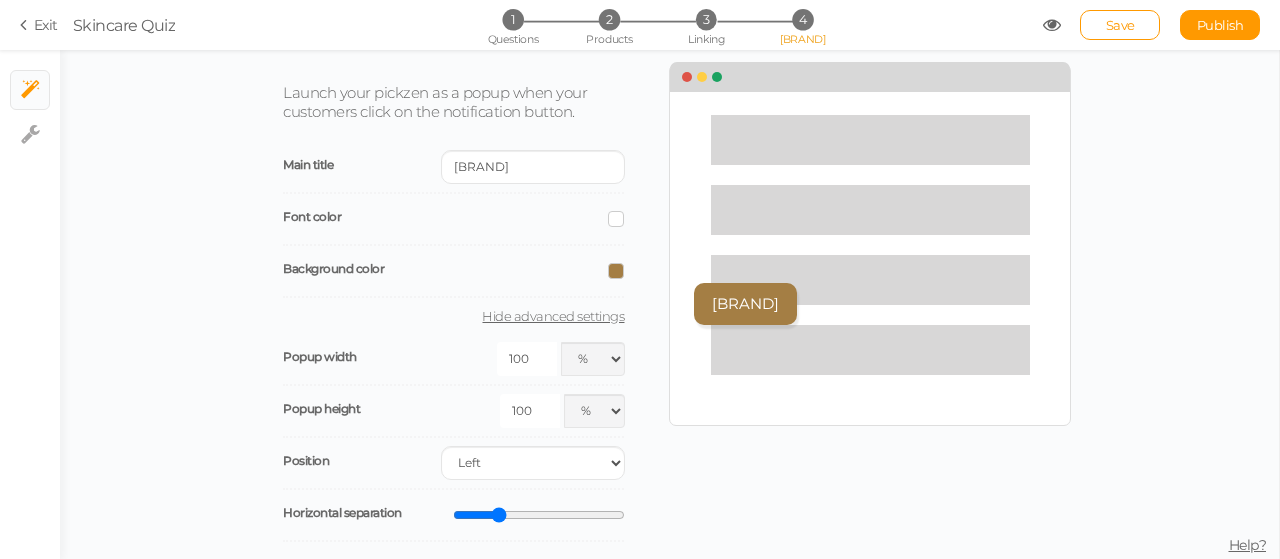 scroll, scrollTop: 64, scrollLeft: 0, axis: vertical 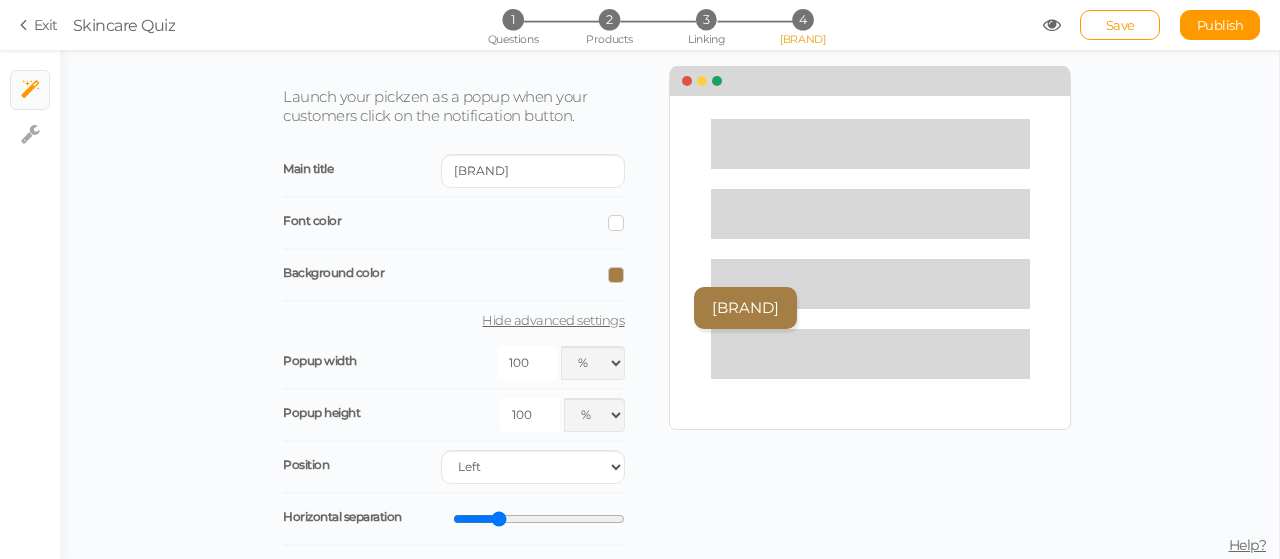 click on "Popup width       100         px   %   vw" at bounding box center [453, 364] 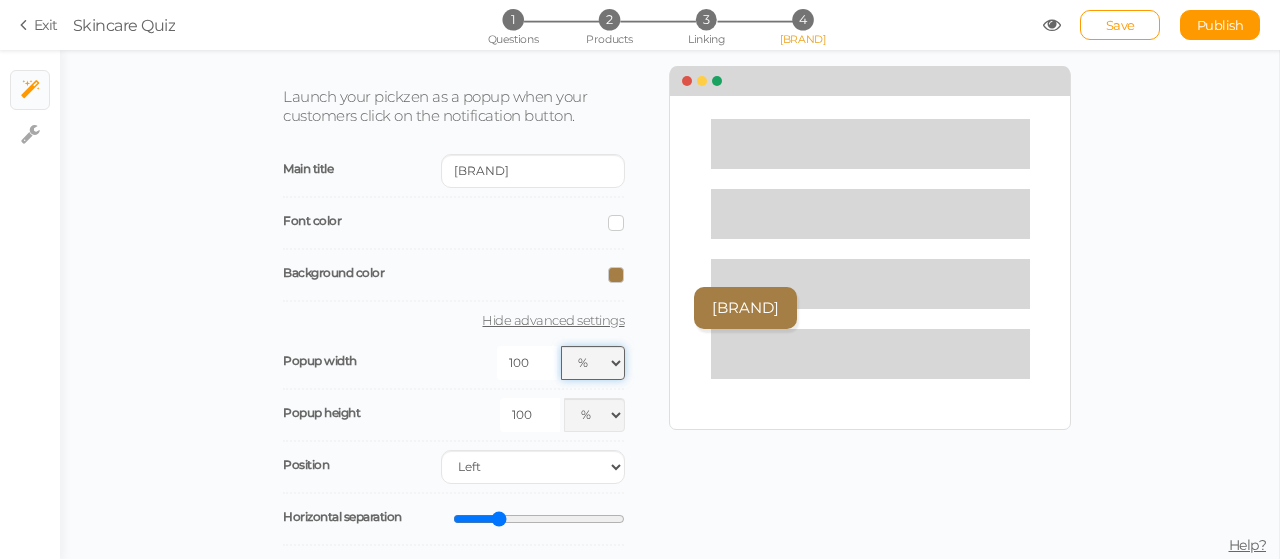 click on "px   %   vw" at bounding box center (593, 363) 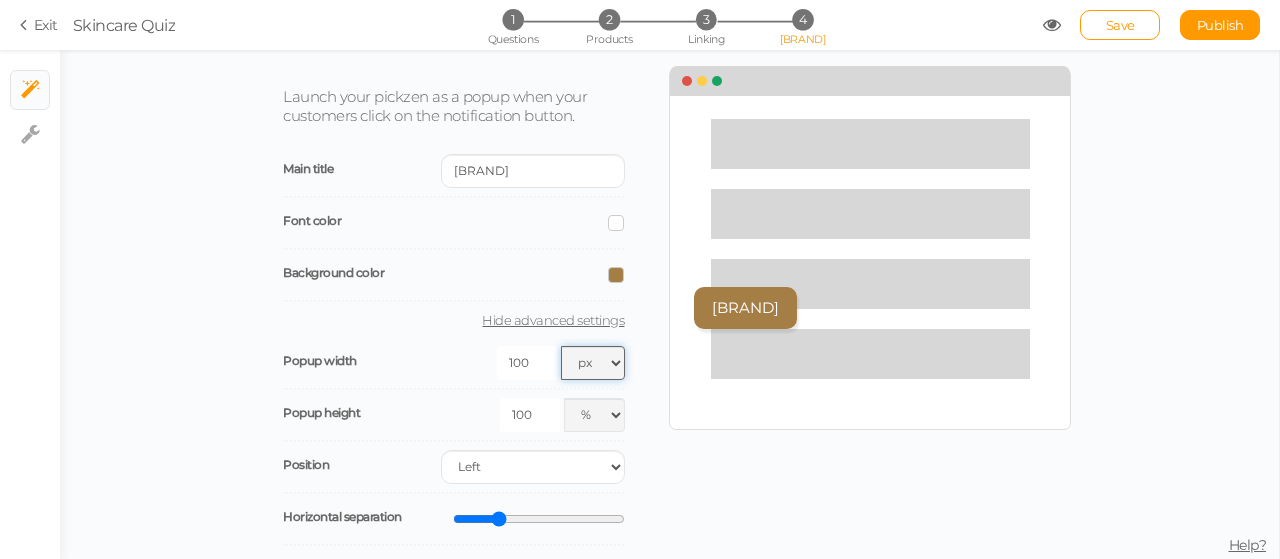 click on "px   %   vw" at bounding box center [593, 363] 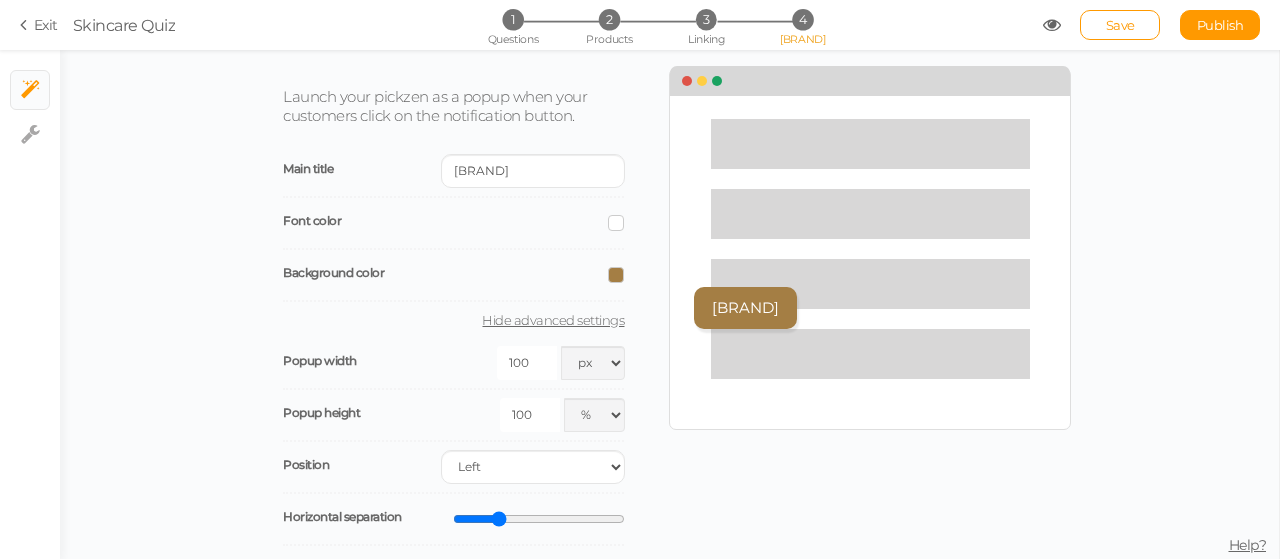 click on "100" at bounding box center (527, 363) 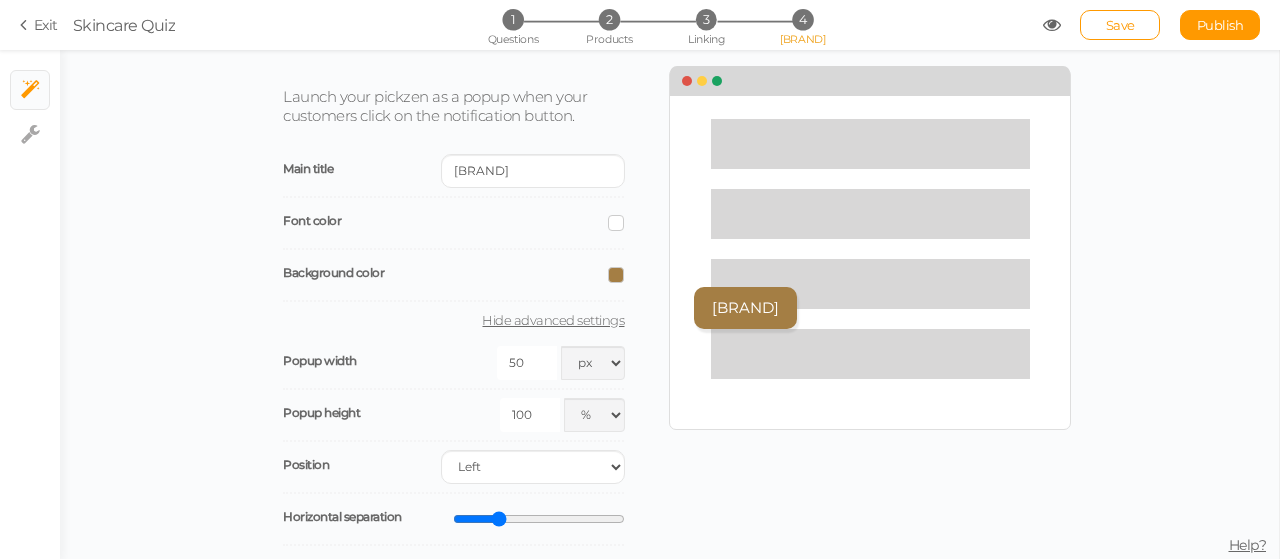 type on "50" 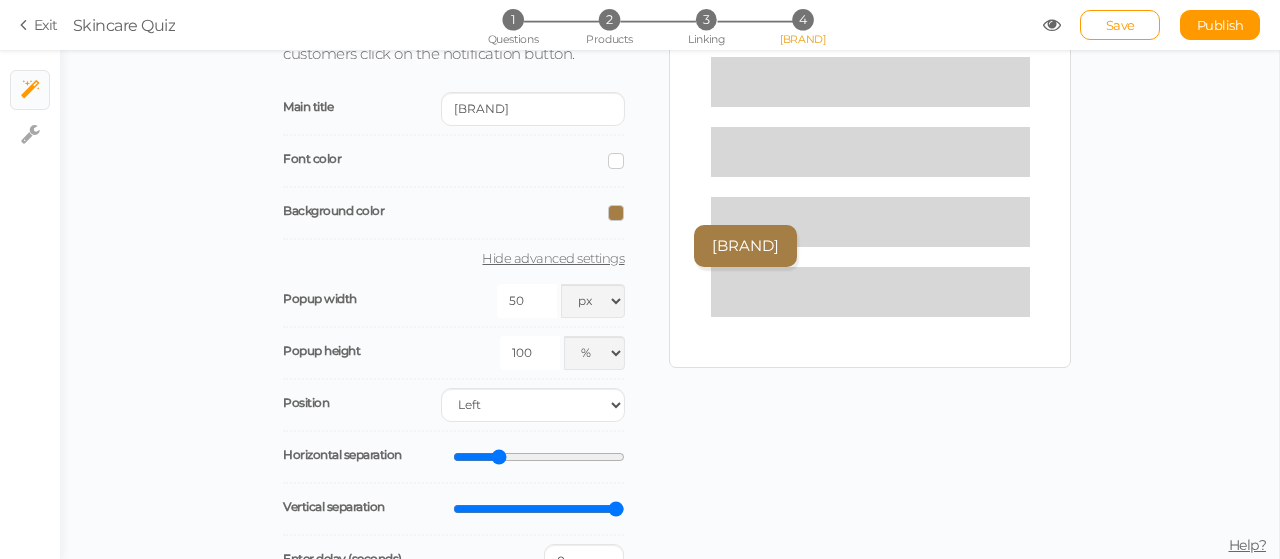 scroll, scrollTop: 128, scrollLeft: 0, axis: vertical 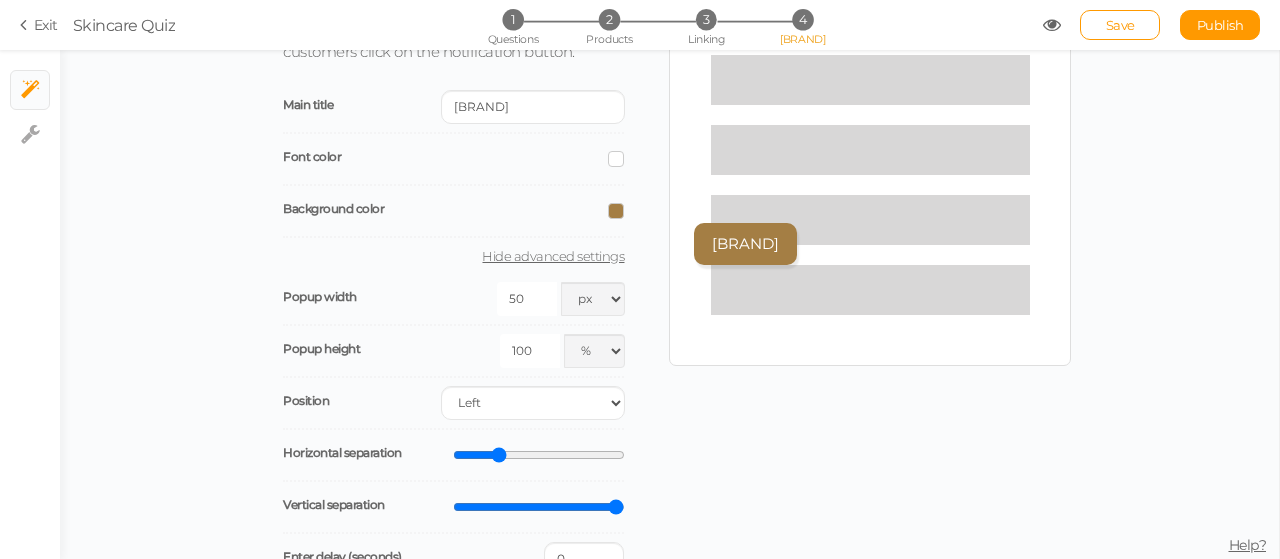 click on "100" at bounding box center [530, 351] 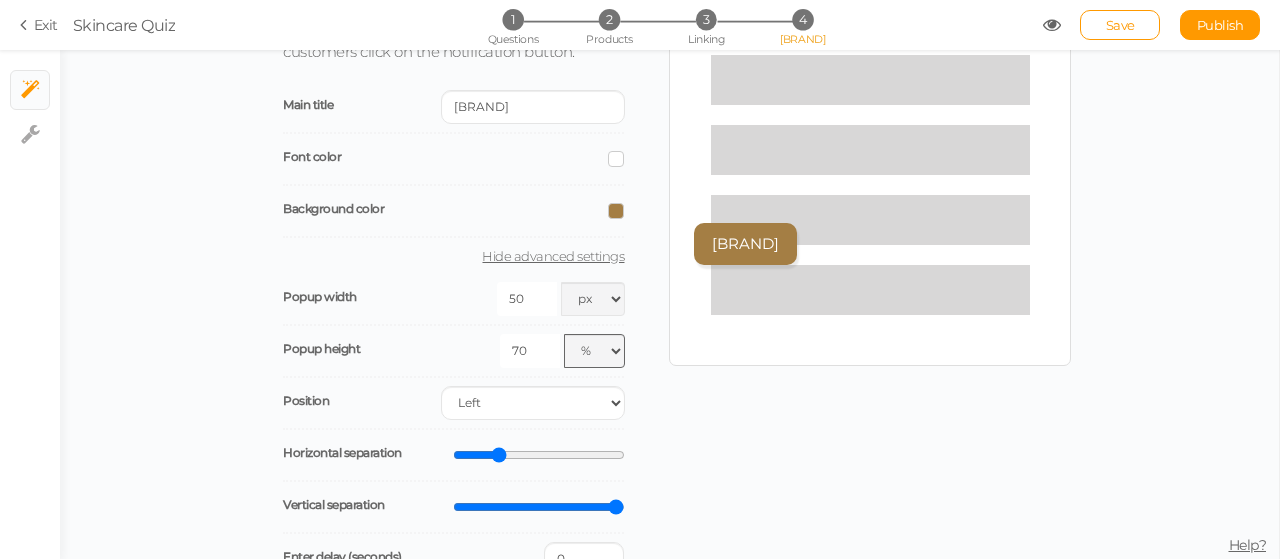 scroll, scrollTop: 362, scrollLeft: 0, axis: vertical 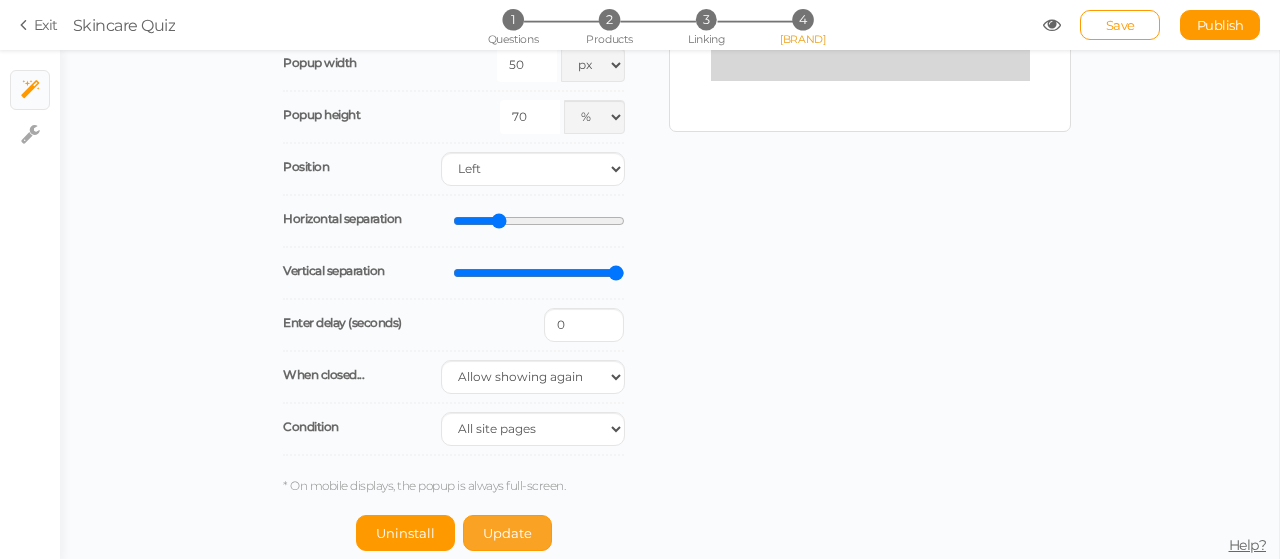 type on "70" 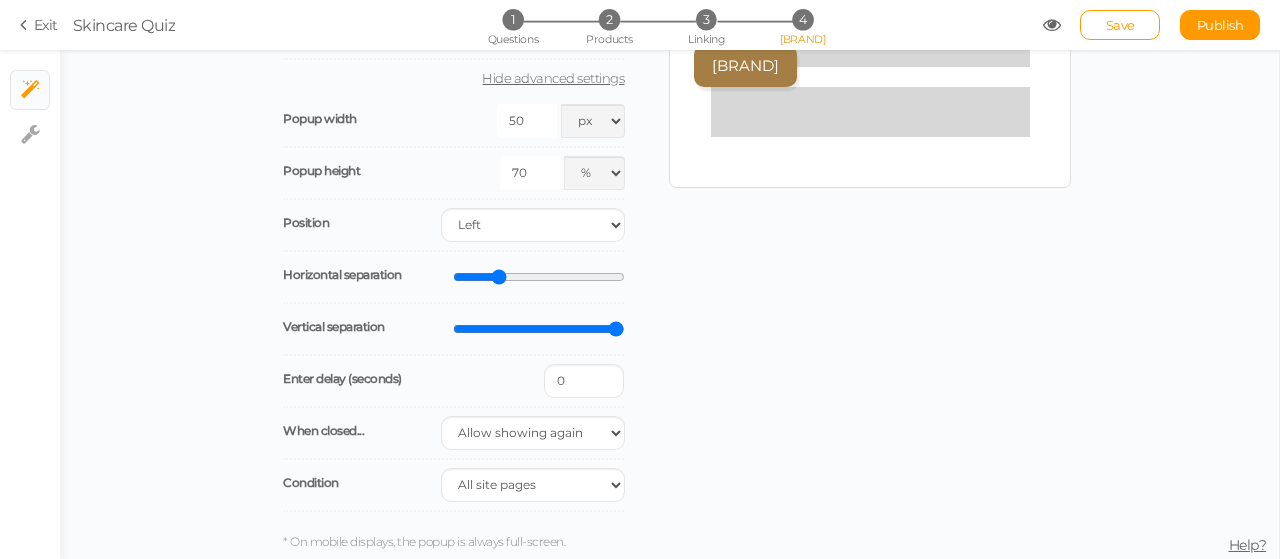 scroll, scrollTop: 362, scrollLeft: 0, axis: vertical 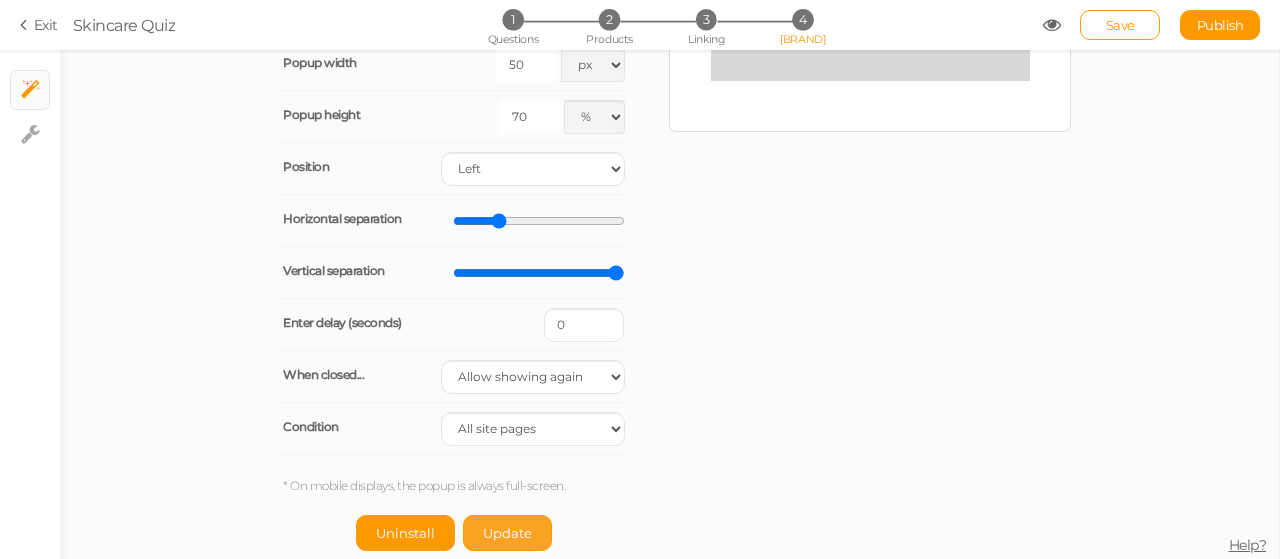click on "Update" at bounding box center [507, 533] 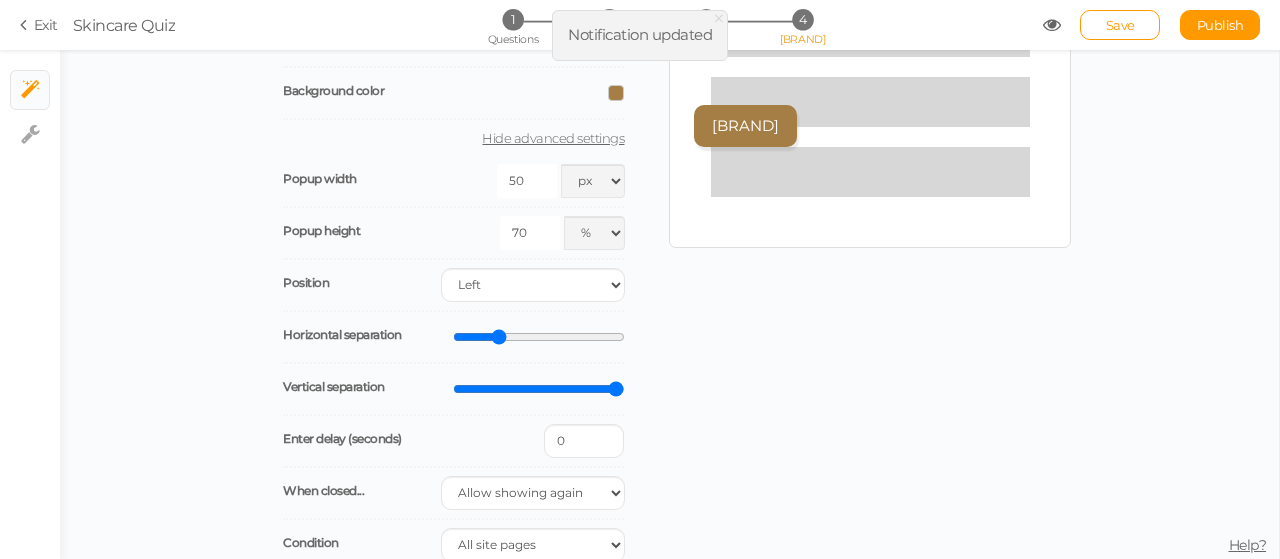 scroll, scrollTop: 238, scrollLeft: 0, axis: vertical 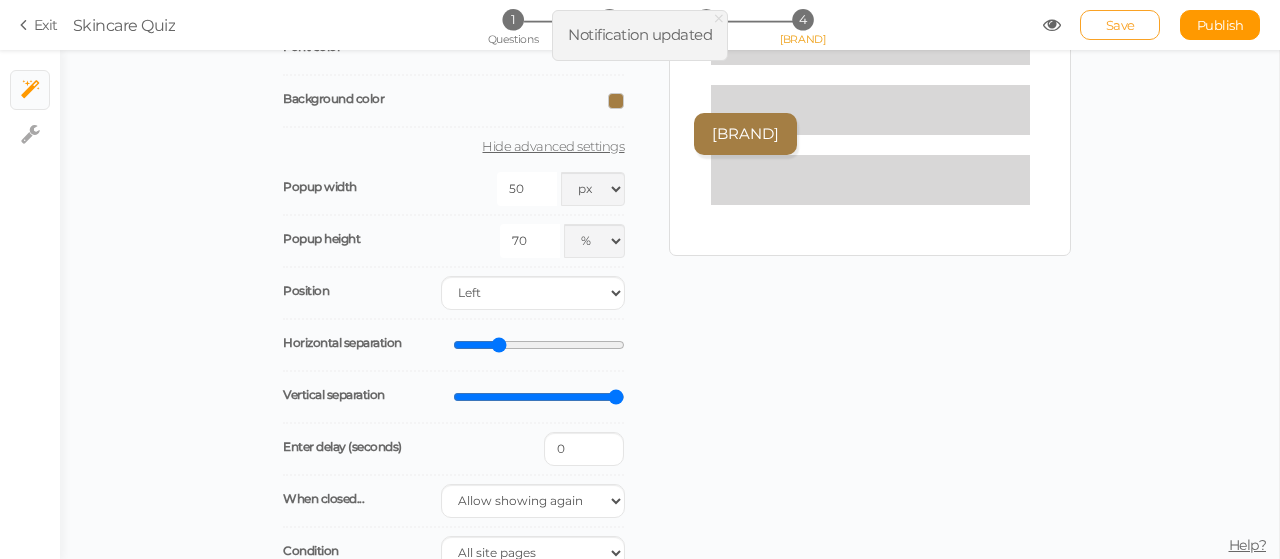 click on "Save" at bounding box center (1120, 25) 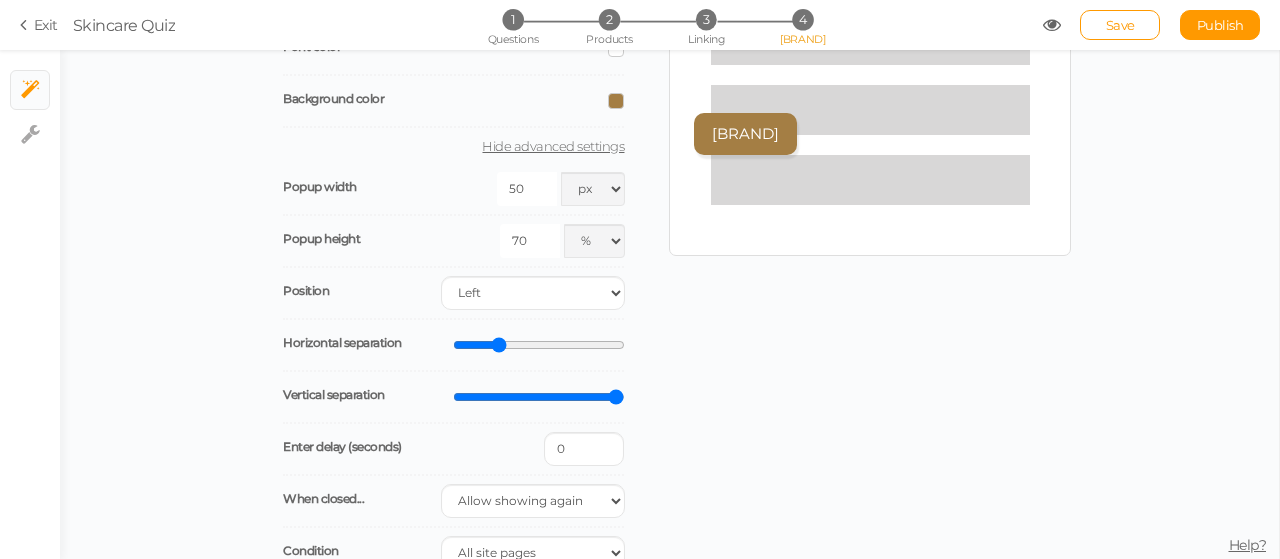 click on "[BRAND]" at bounding box center [640, 25] 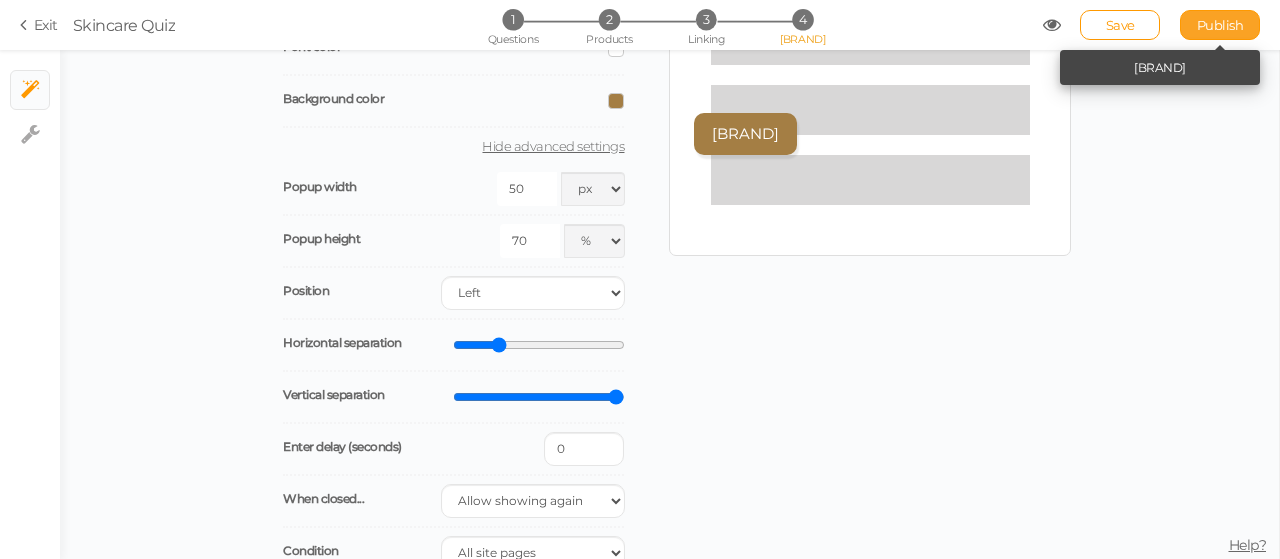 click on "Publish" at bounding box center [1220, 25] 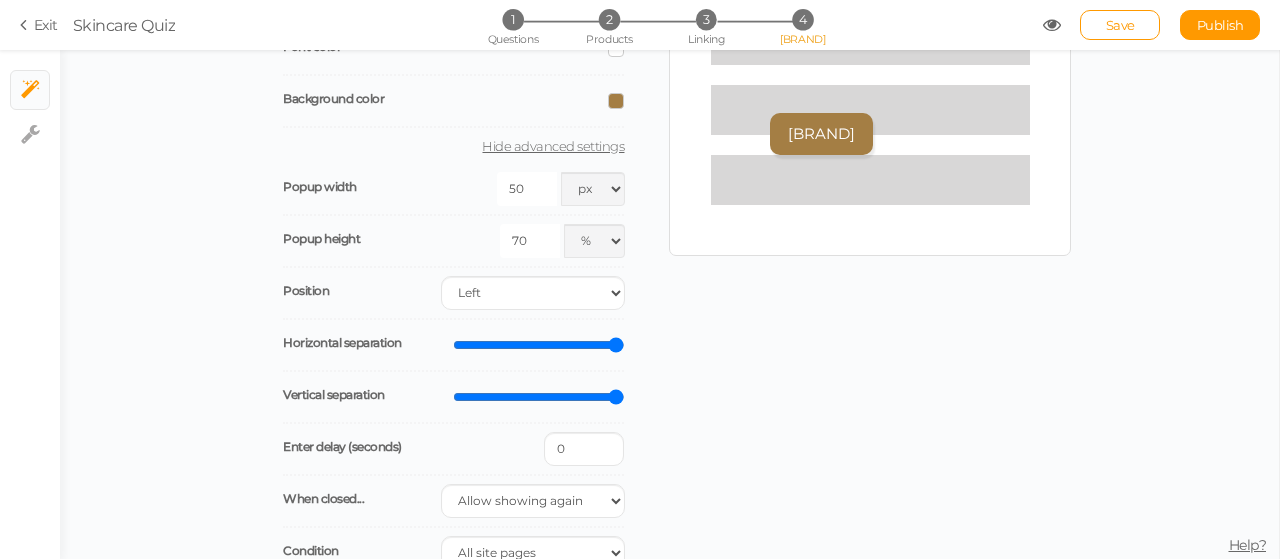drag, startPoint x: 488, startPoint y: 346, endPoint x: 665, endPoint y: 320, distance: 178.89941 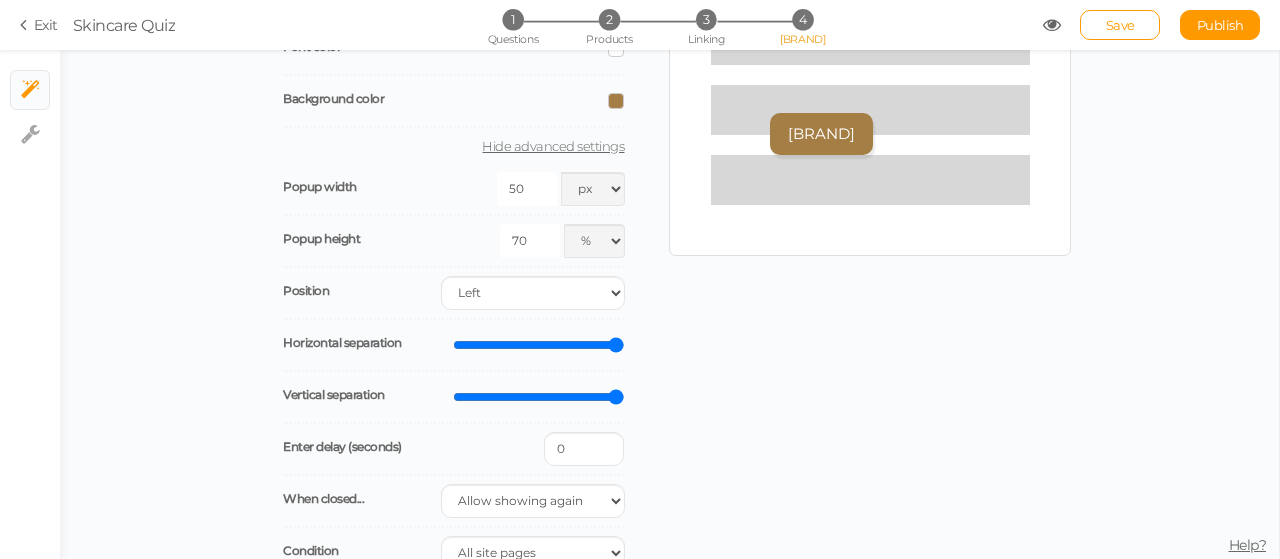 click at bounding box center (539, 345) 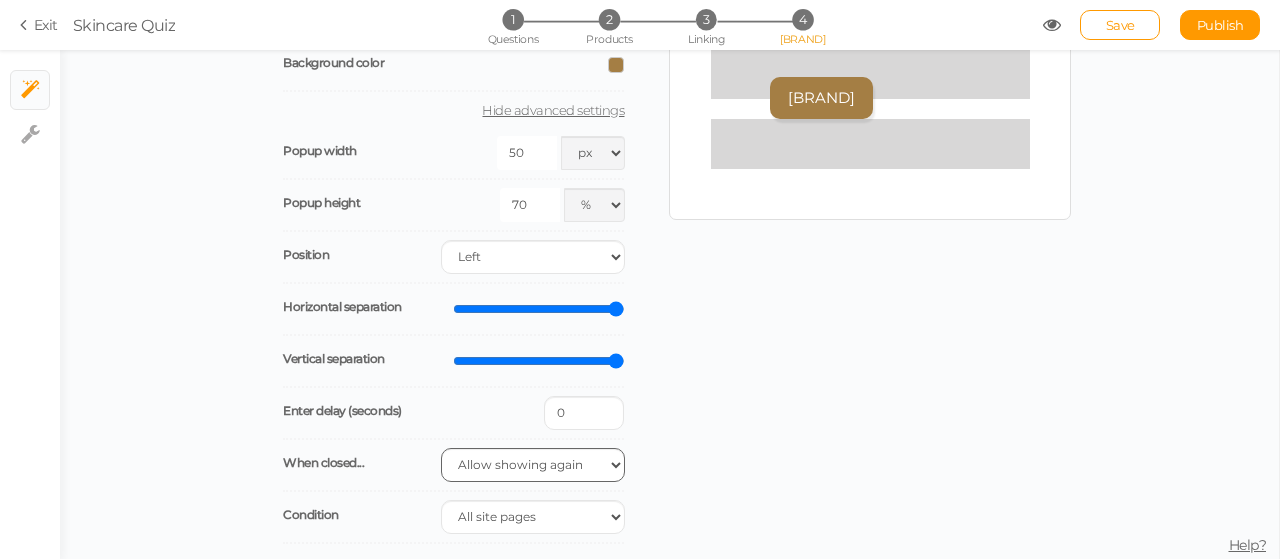 scroll, scrollTop: 362, scrollLeft: 0, axis: vertical 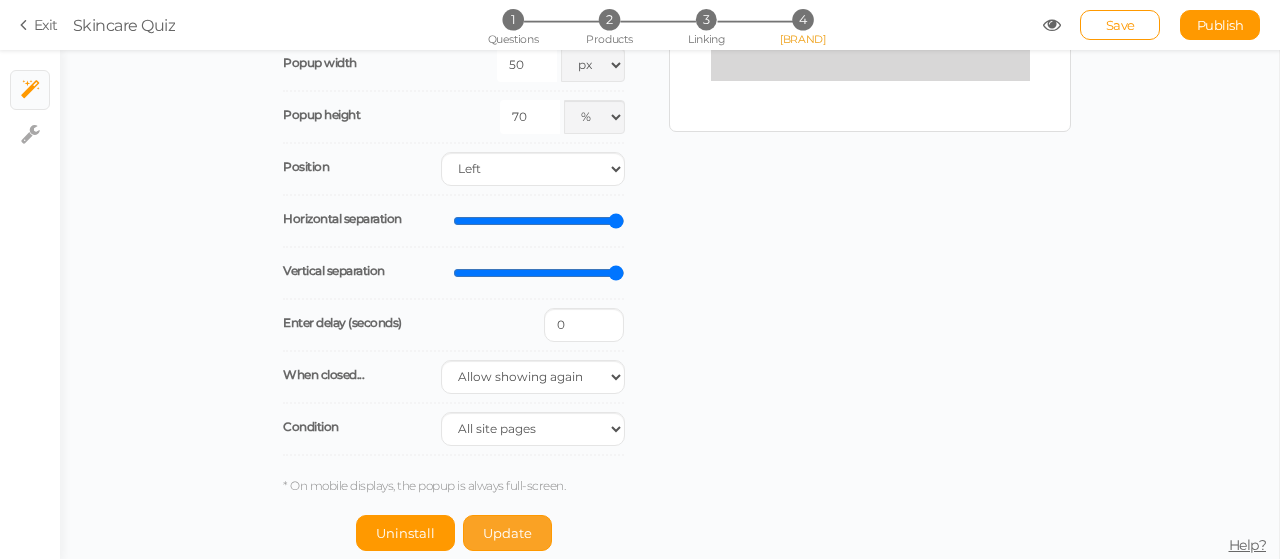 click on "Update" at bounding box center [405, 533] 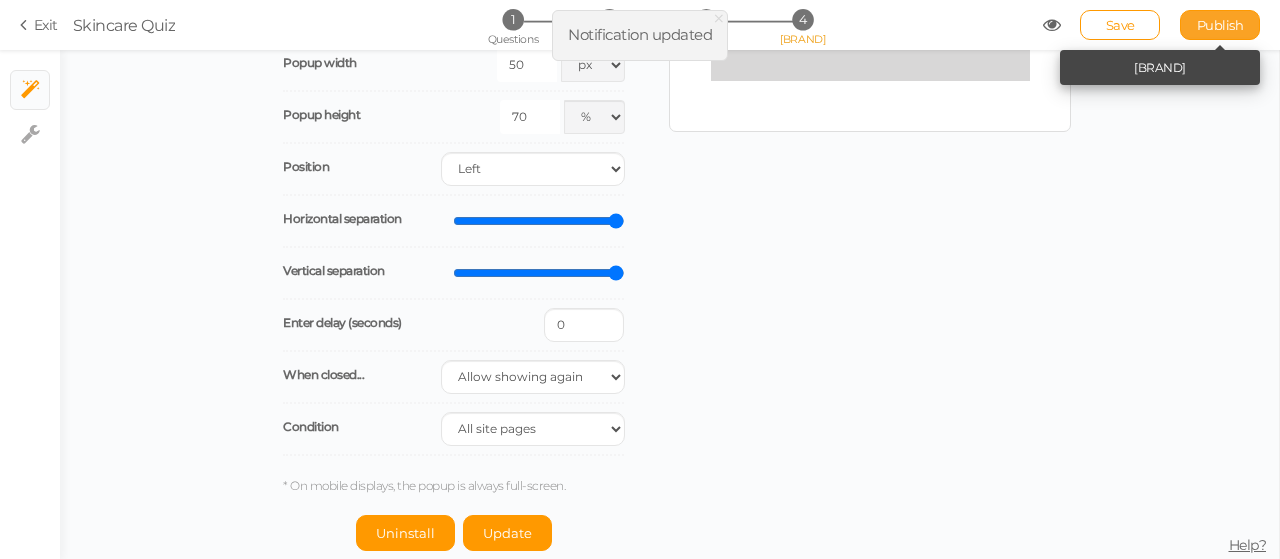 click on "Publish" at bounding box center (1220, 25) 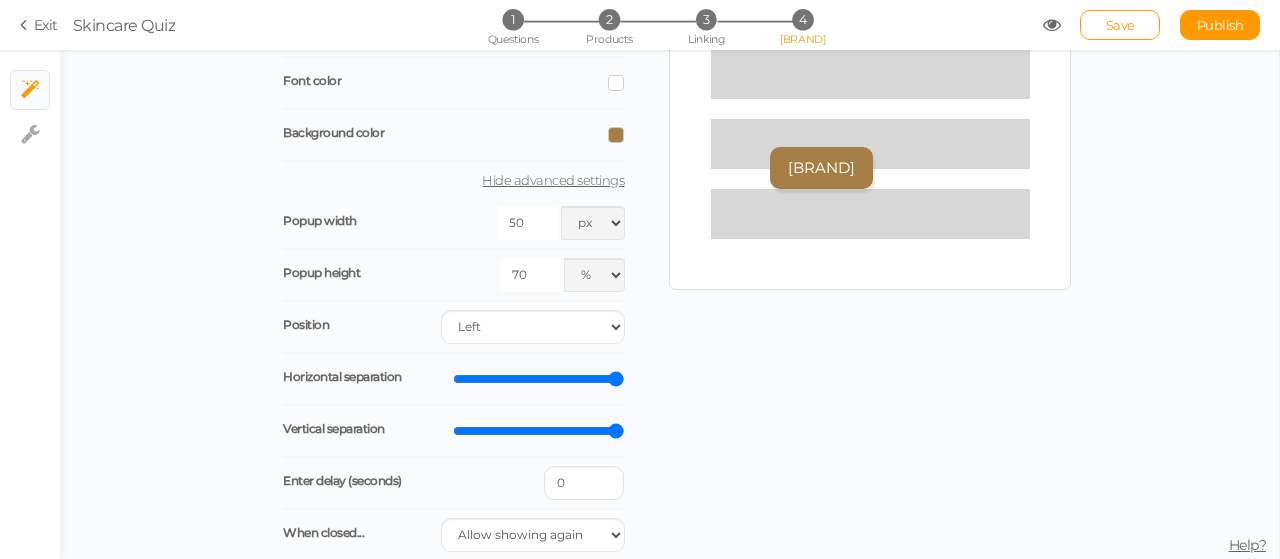 scroll, scrollTop: 200, scrollLeft: 0, axis: vertical 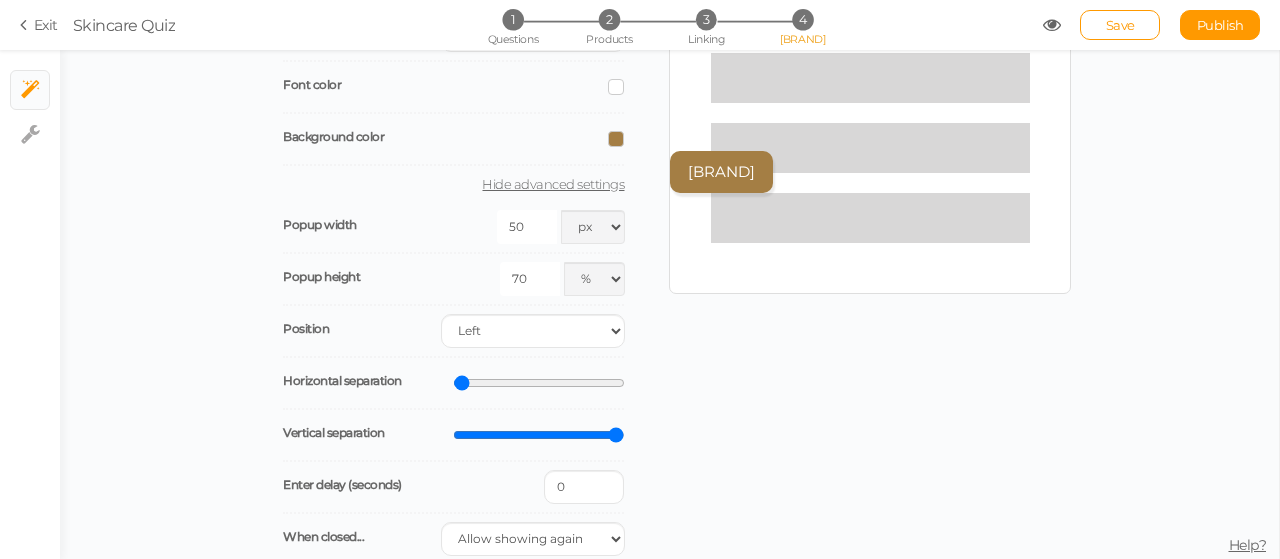 drag, startPoint x: 604, startPoint y: 383, endPoint x: 399, endPoint y: 377, distance: 205.08778 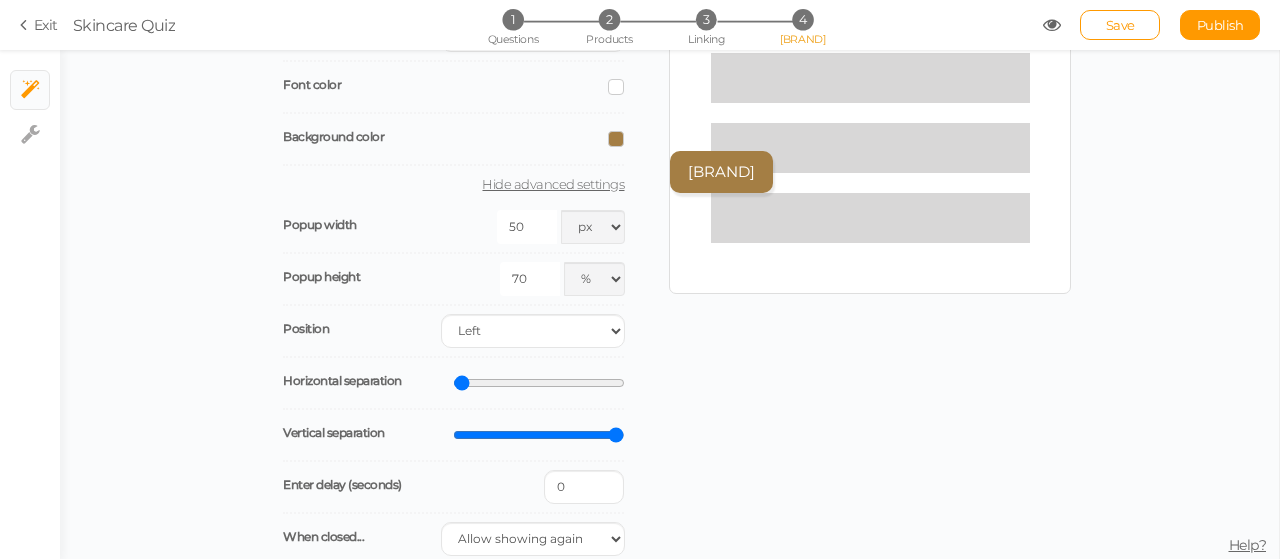 type on "0" 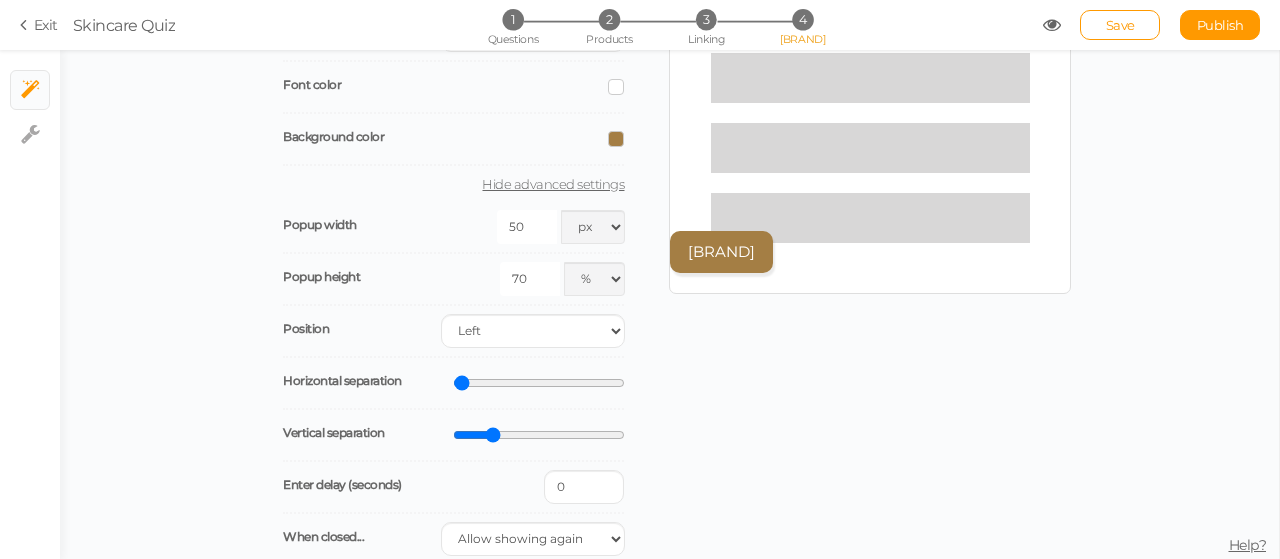 drag, startPoint x: 605, startPoint y: 437, endPoint x: 487, endPoint y: 433, distance: 118.06778 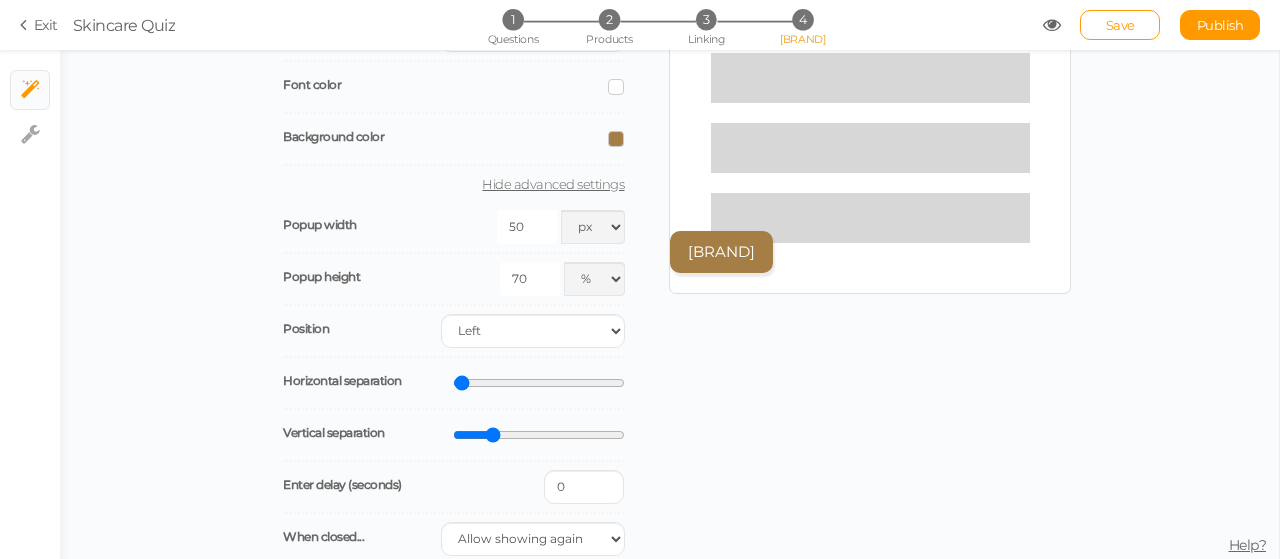 type on "20" 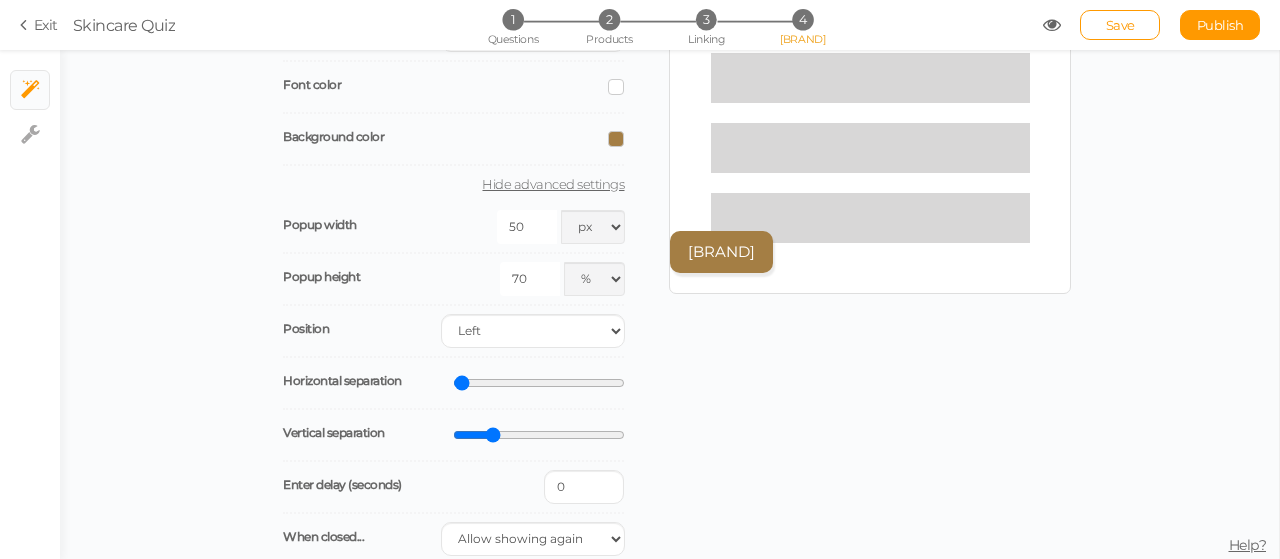 scroll, scrollTop: 362, scrollLeft: 0, axis: vertical 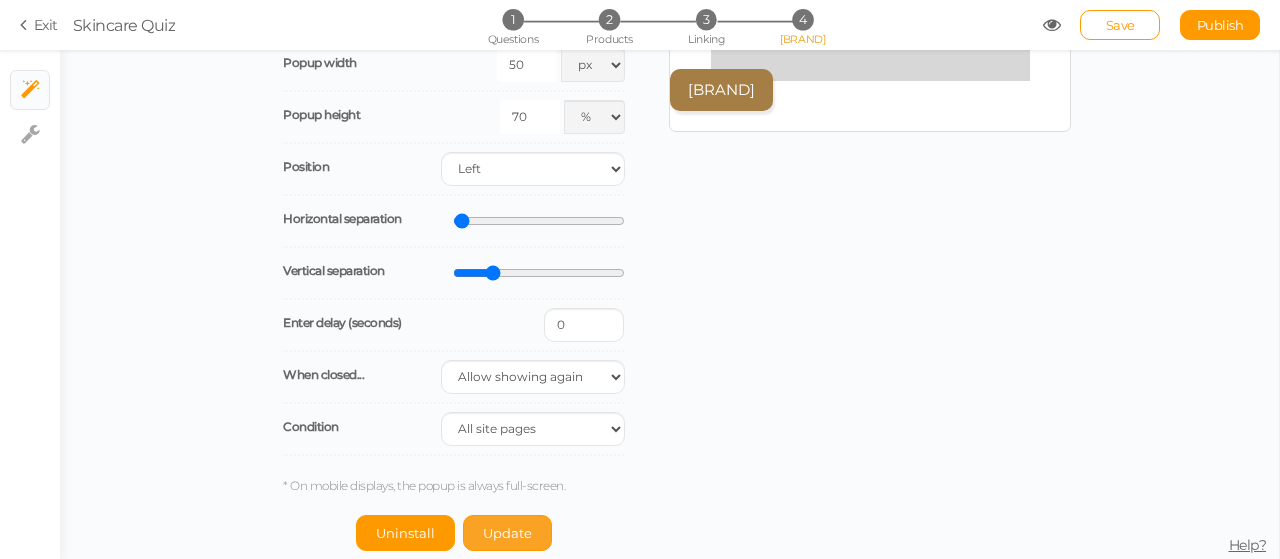 click on "Update" at bounding box center (405, 533) 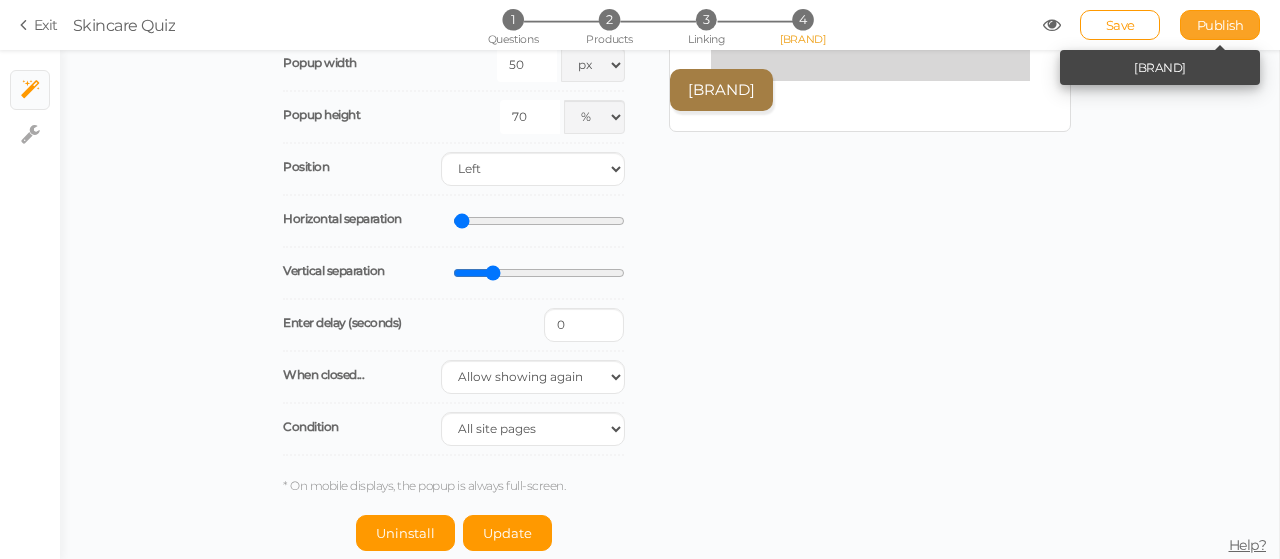 click on "Publish" at bounding box center [1220, 25] 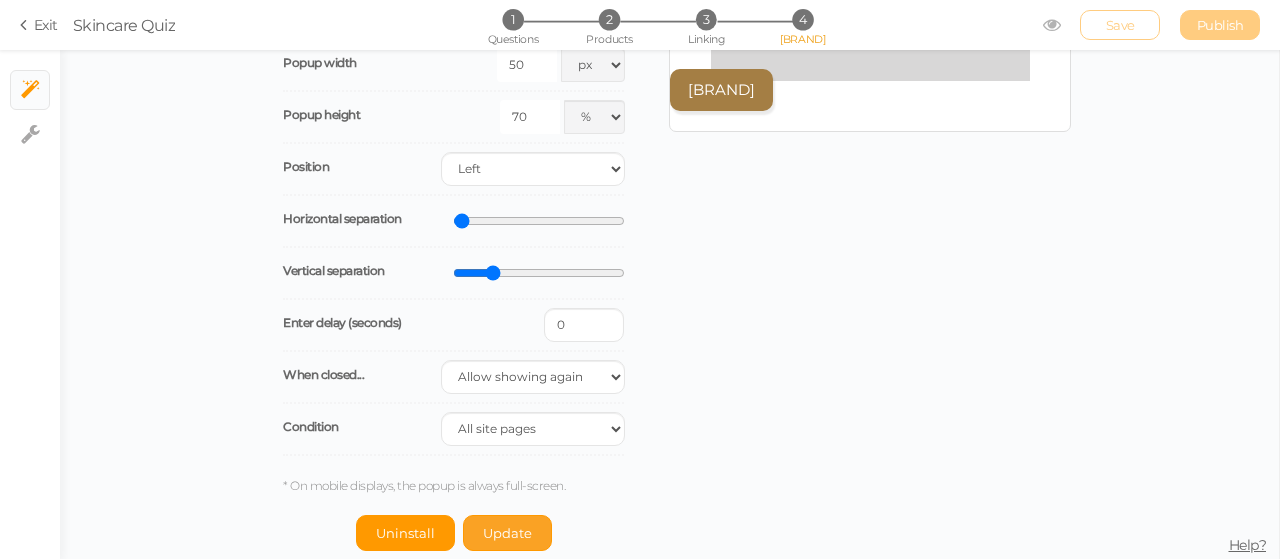 click on "Update" at bounding box center (507, 533) 